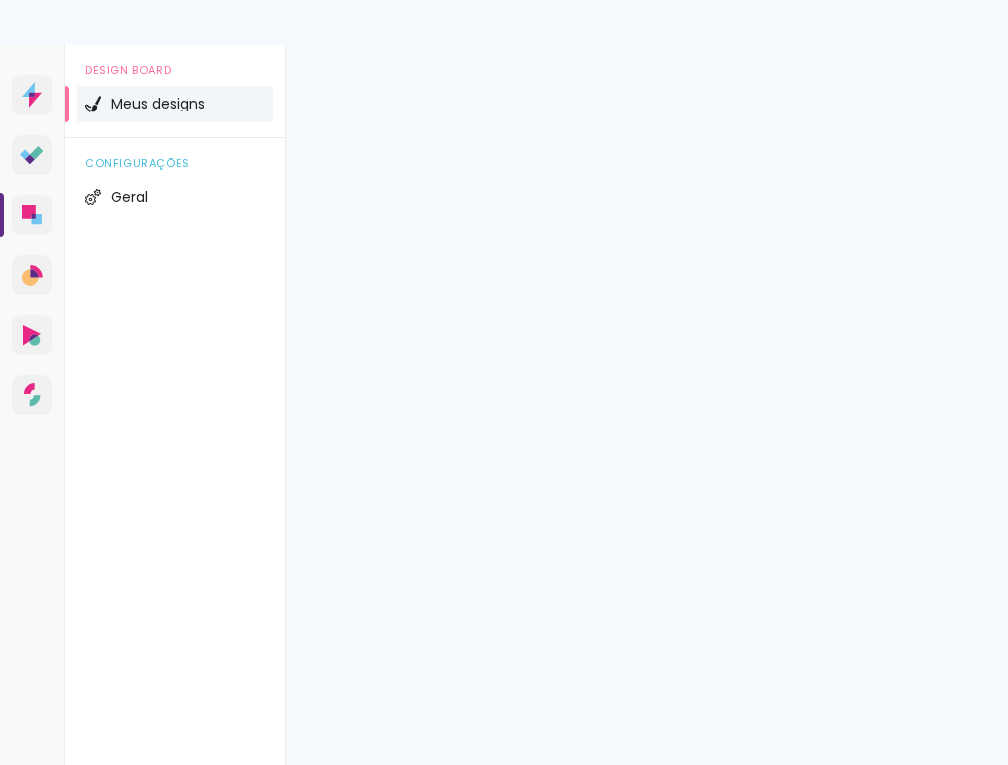 scroll, scrollTop: 0, scrollLeft: 0, axis: both 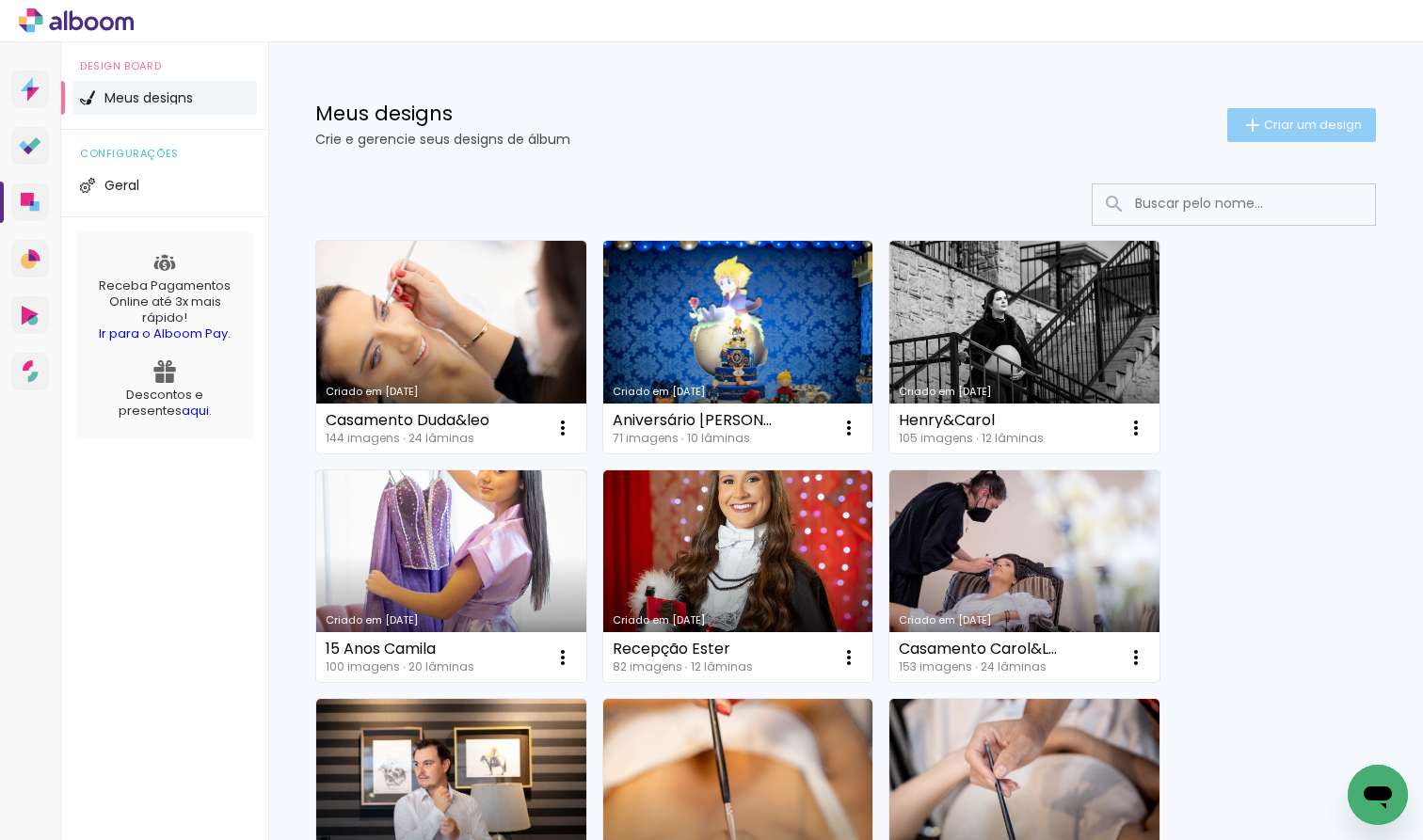 click on "Criar um design" 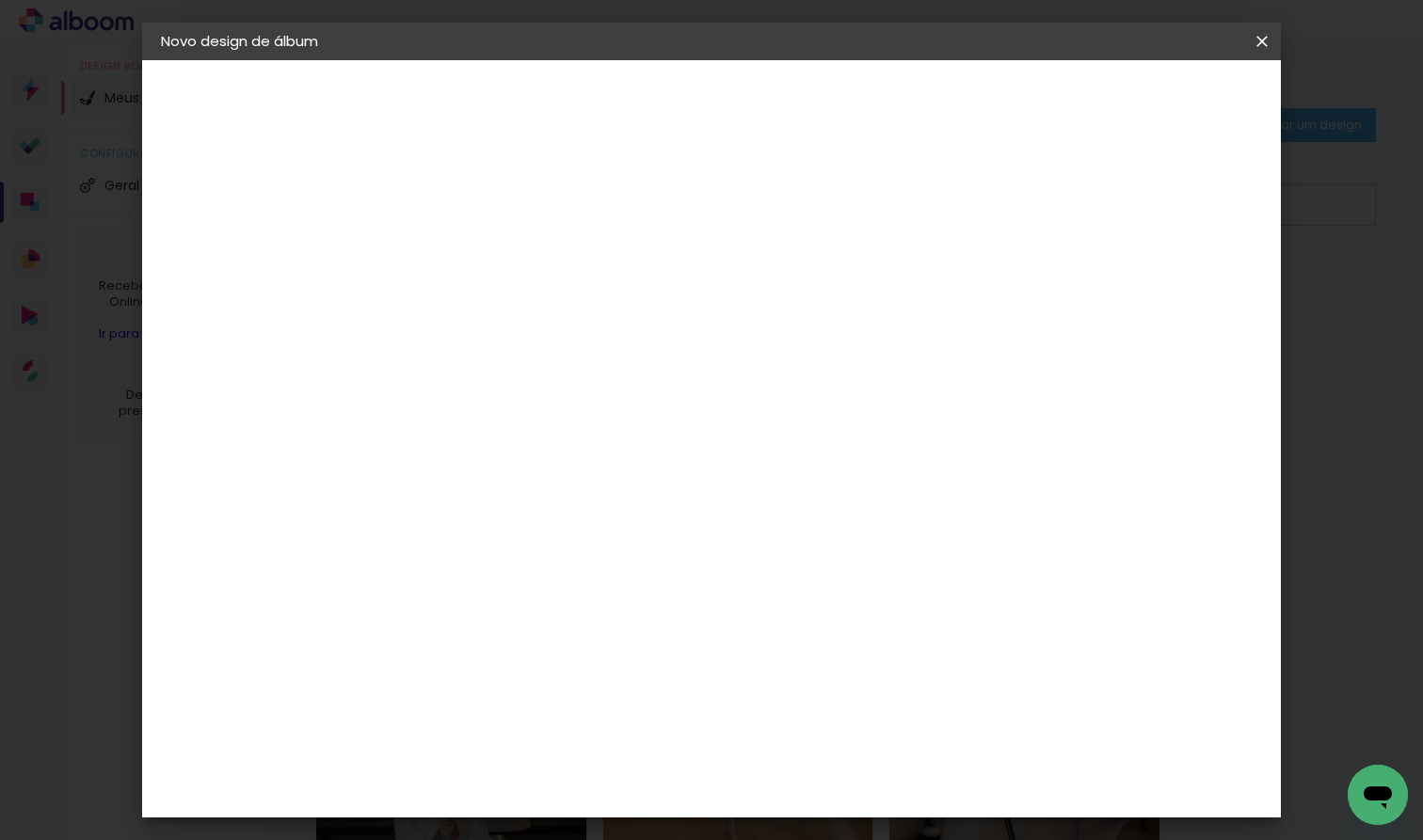 click at bounding box center [469, 252] 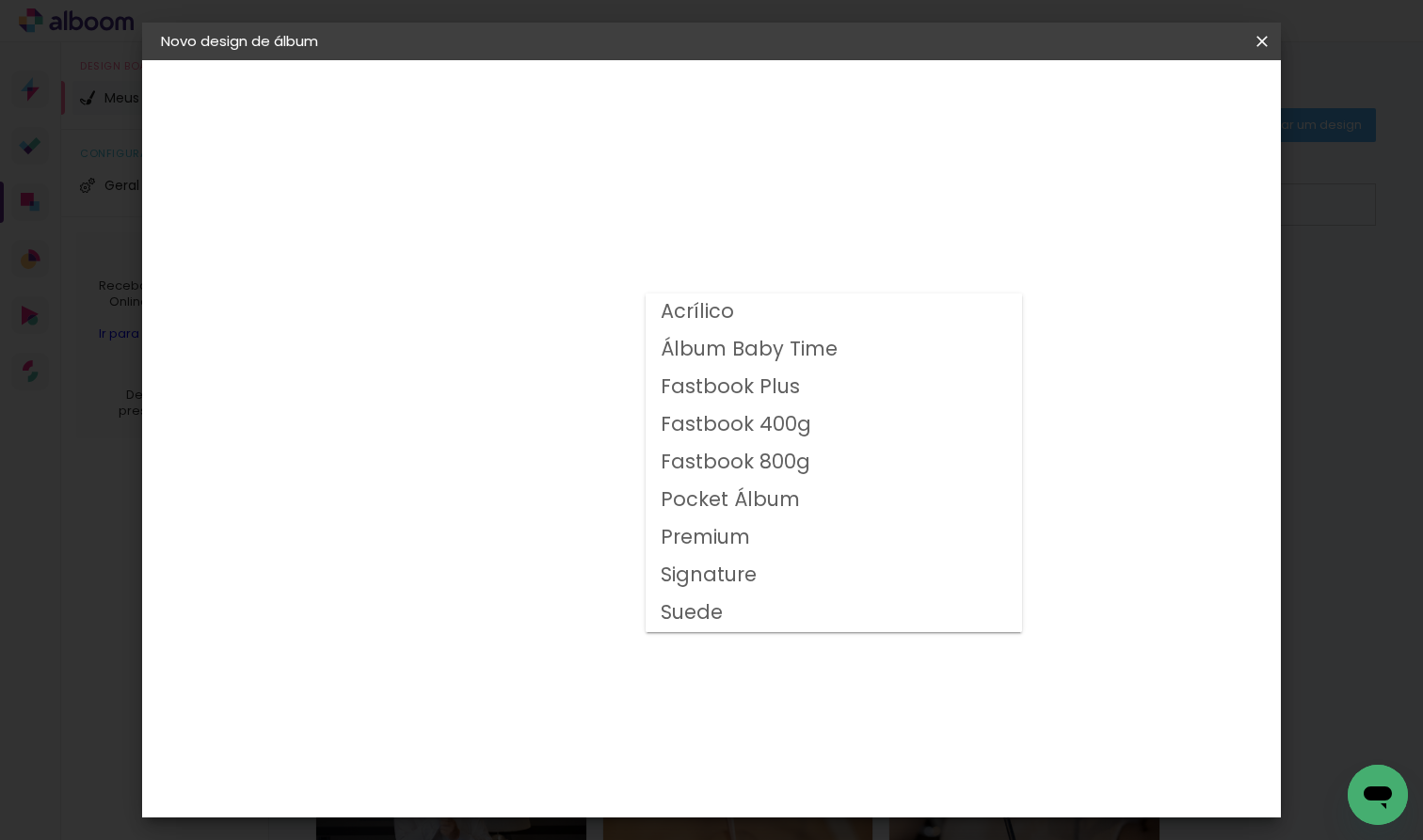 click on "Fastbook 400g" at bounding box center [0, 0] 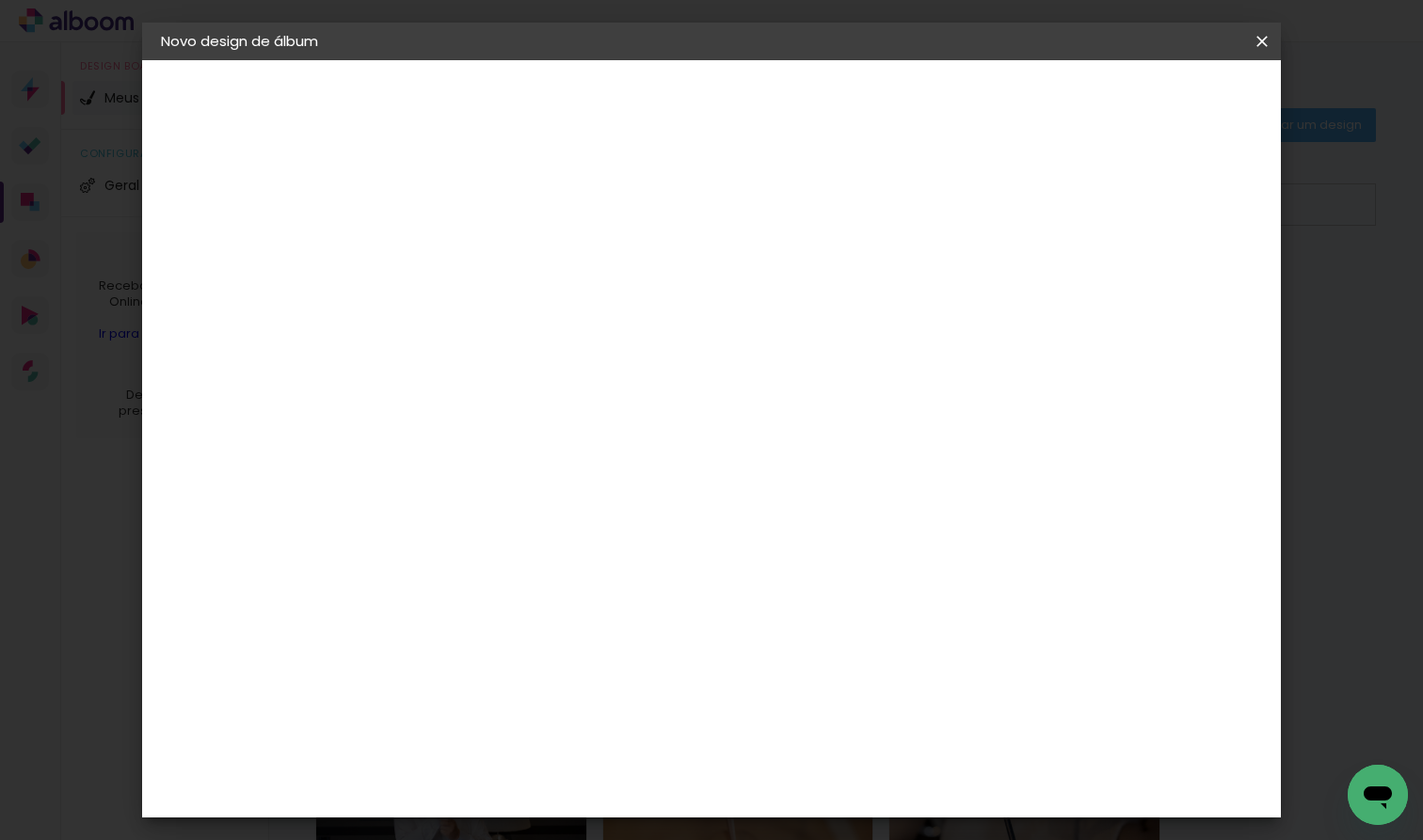 scroll, scrollTop: 230, scrollLeft: 0, axis: vertical 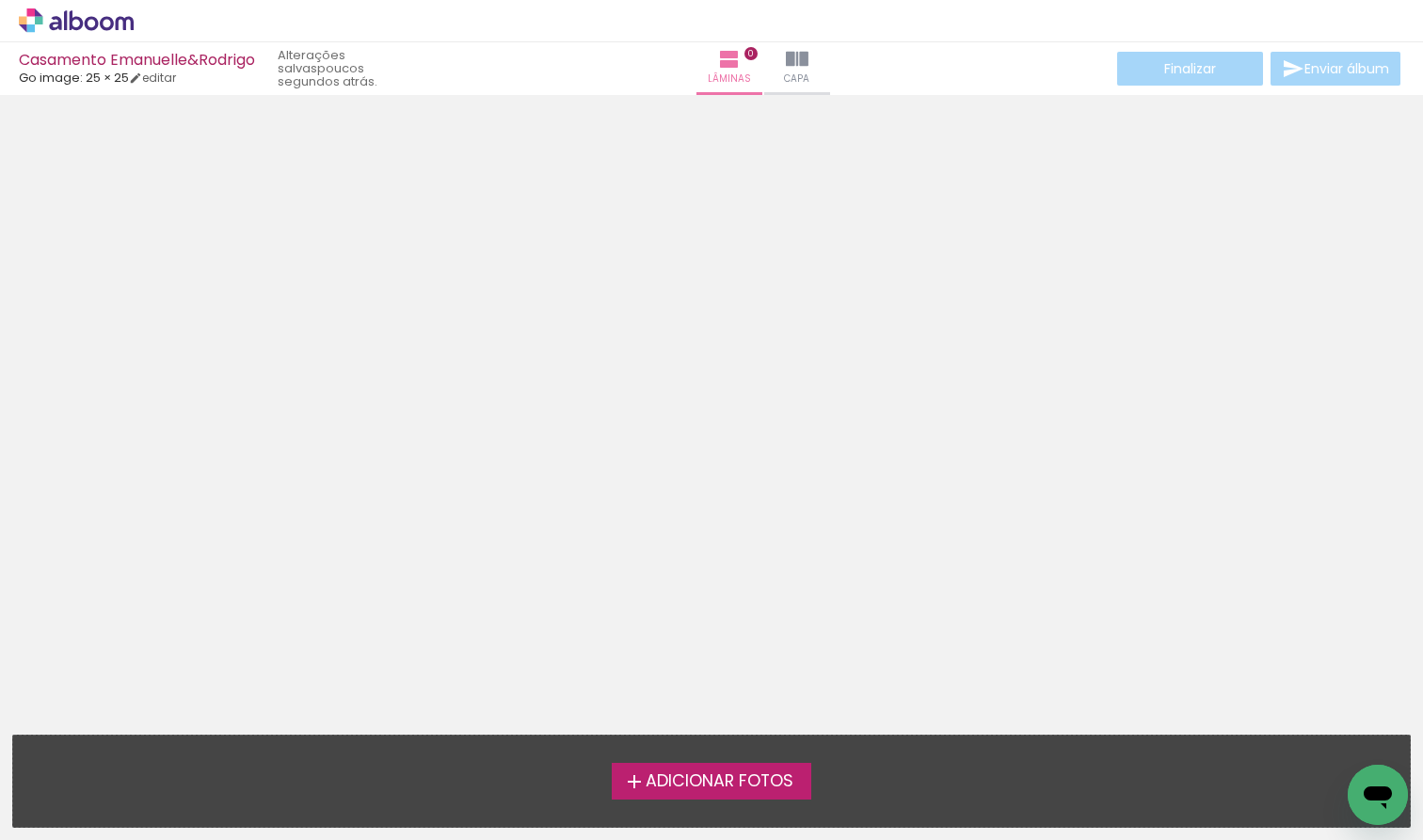 click on "Adicionar Fotos" at bounding box center (719, 782) 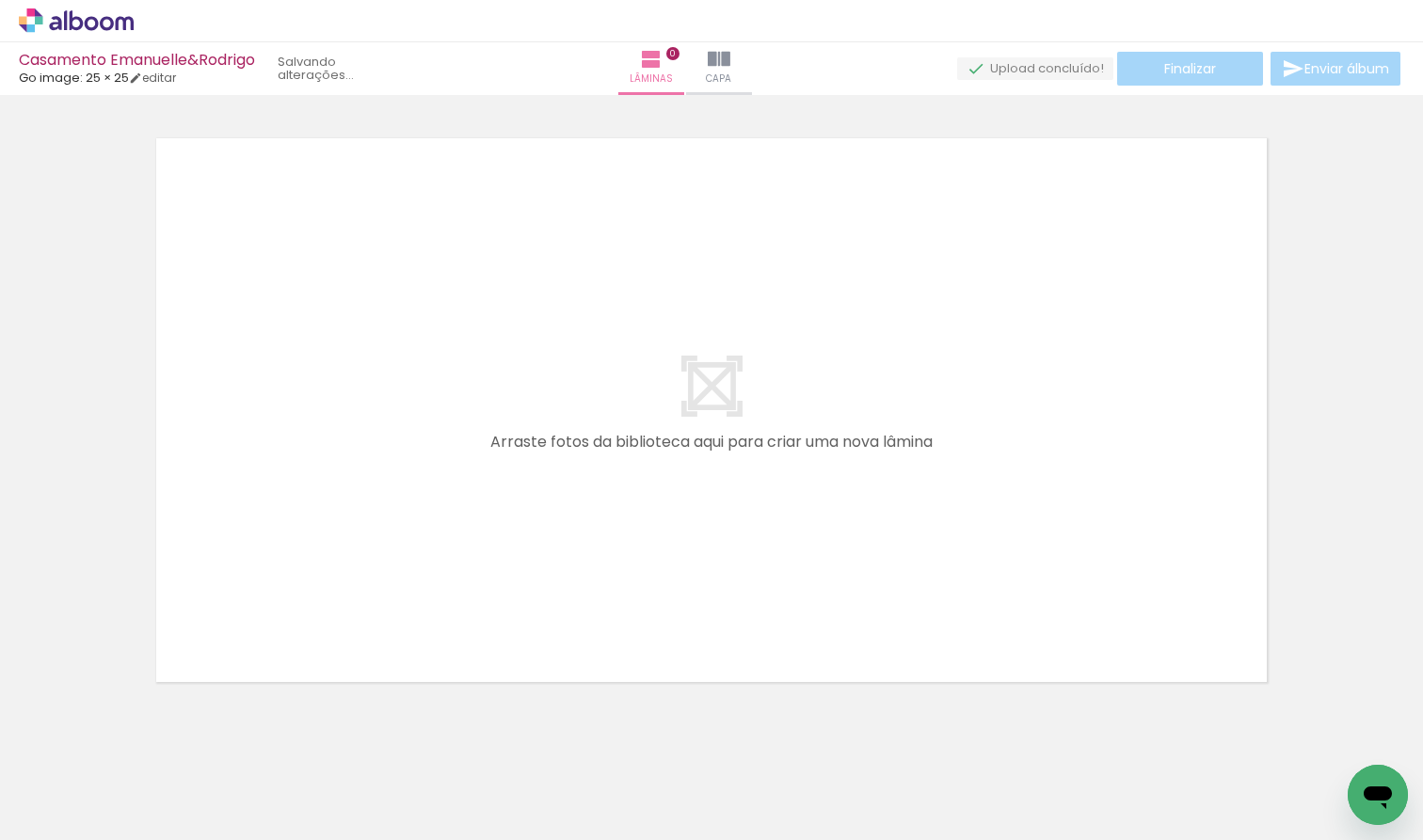 scroll, scrollTop: 24, scrollLeft: 0, axis: vertical 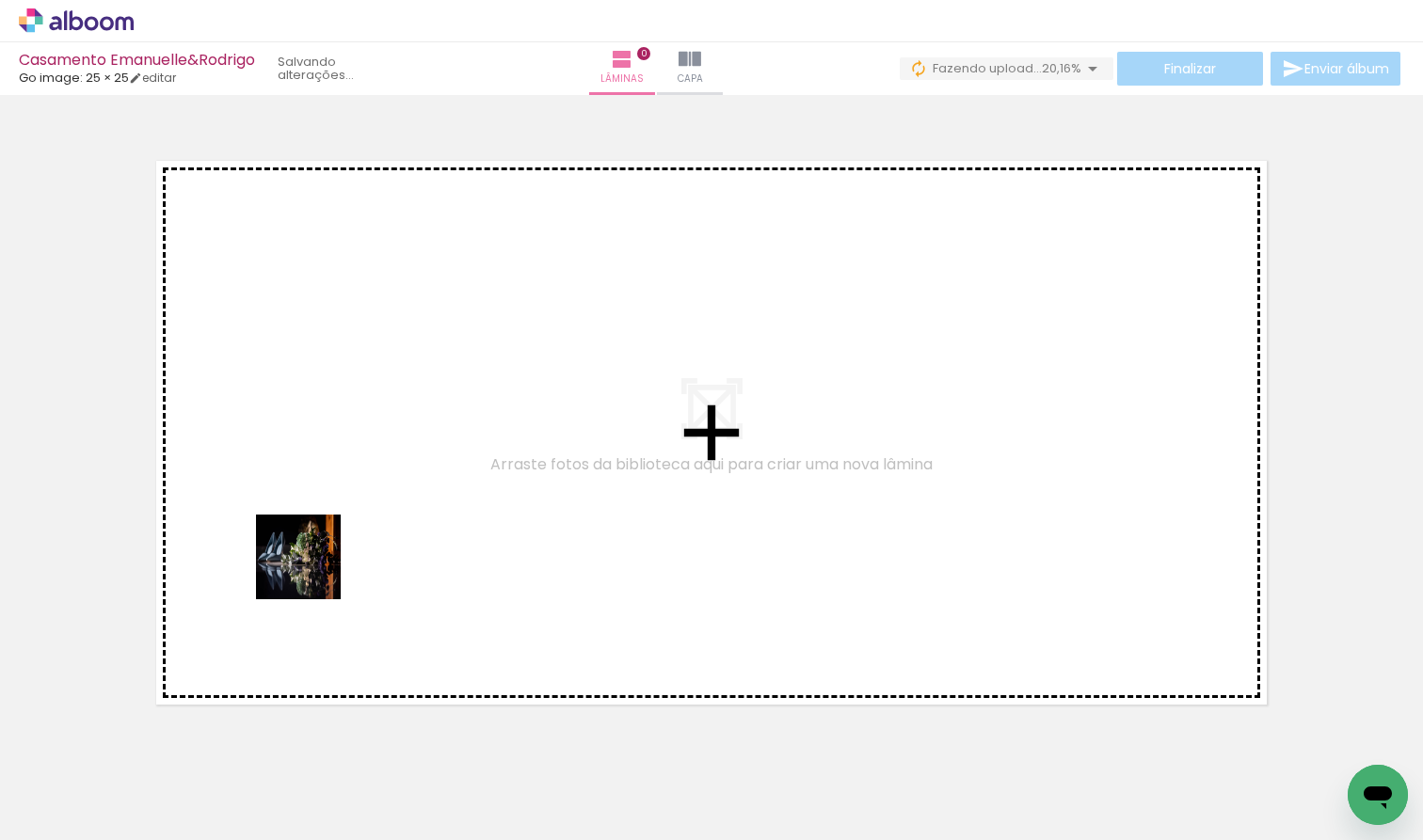 drag, startPoint x: 288, startPoint y: 785, endPoint x: 312, endPoint y: 571, distance: 215.34159 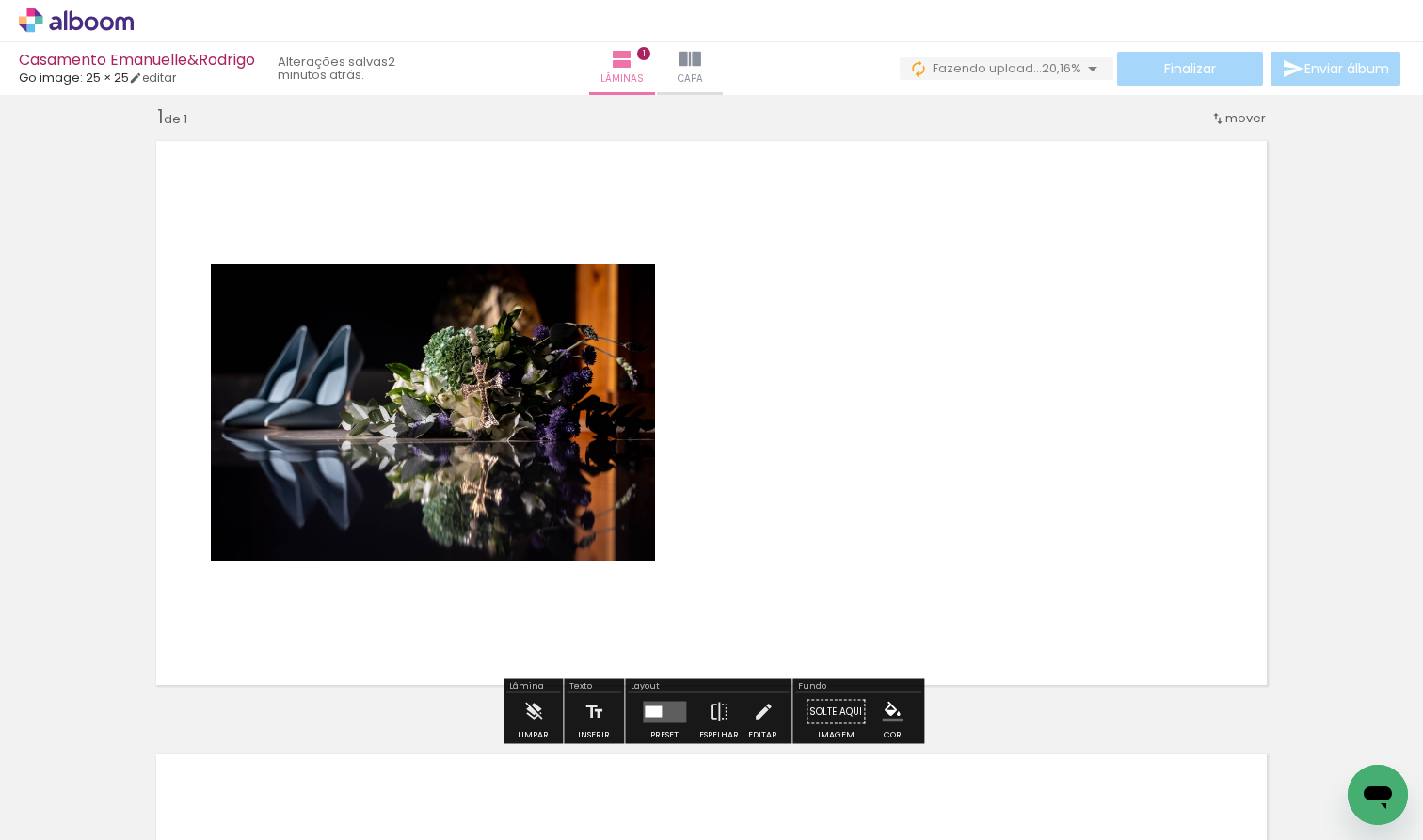 scroll, scrollTop: 24, scrollLeft: 0, axis: vertical 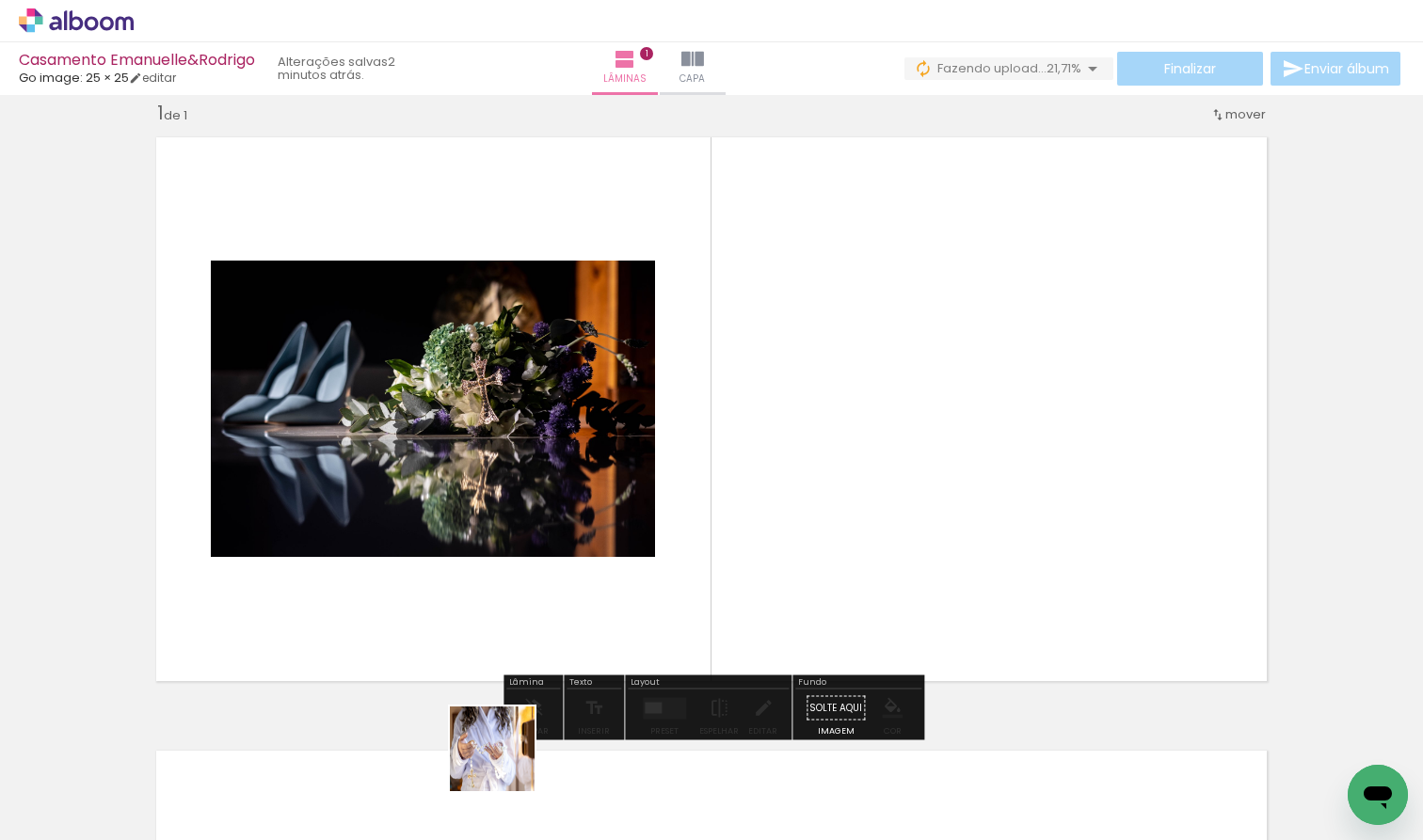 drag, startPoint x: 506, startPoint y: 783, endPoint x: 546, endPoint y: 566, distance: 220.65584 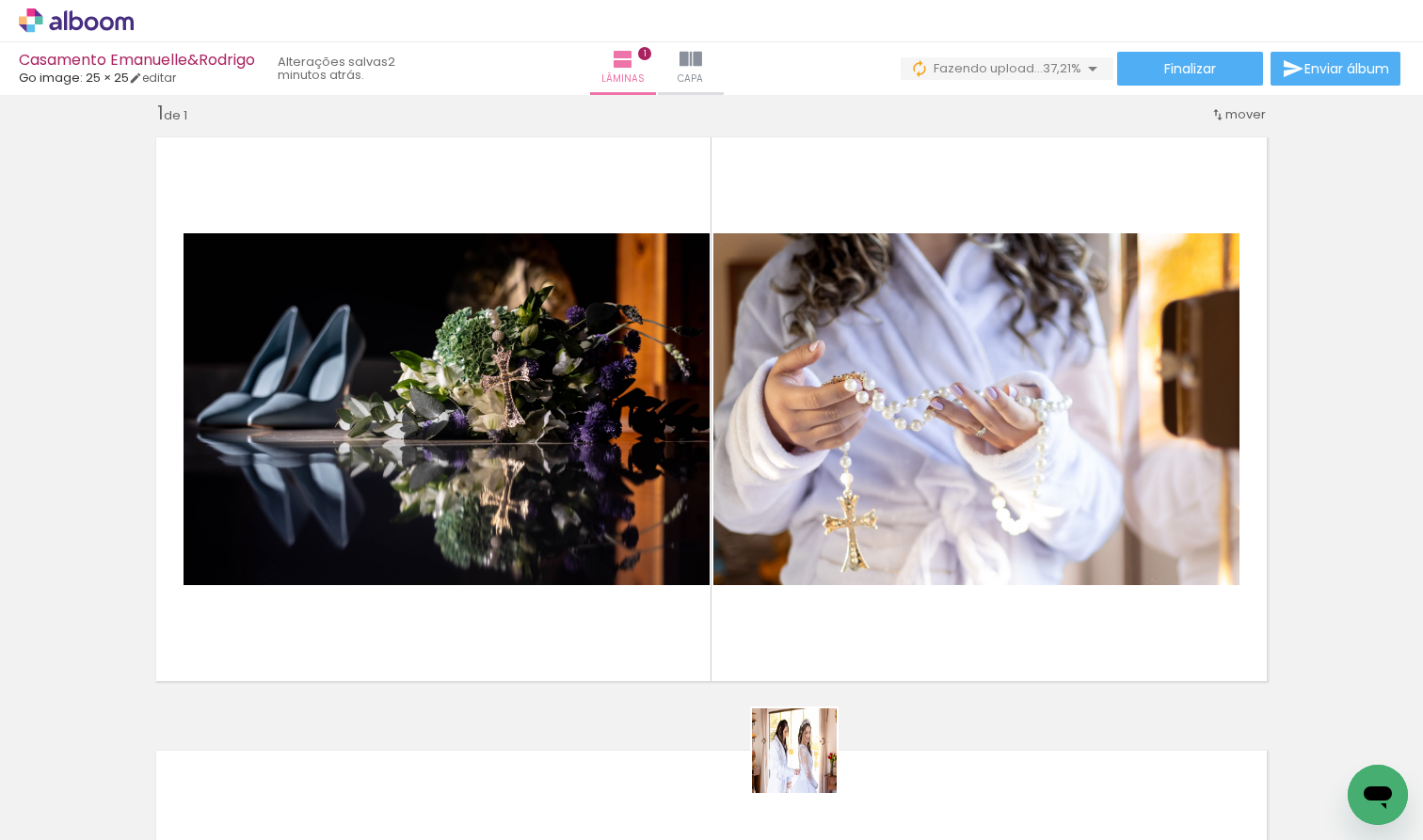 drag, startPoint x: 808, startPoint y: 796, endPoint x: 825, endPoint y: 569, distance: 227.63567 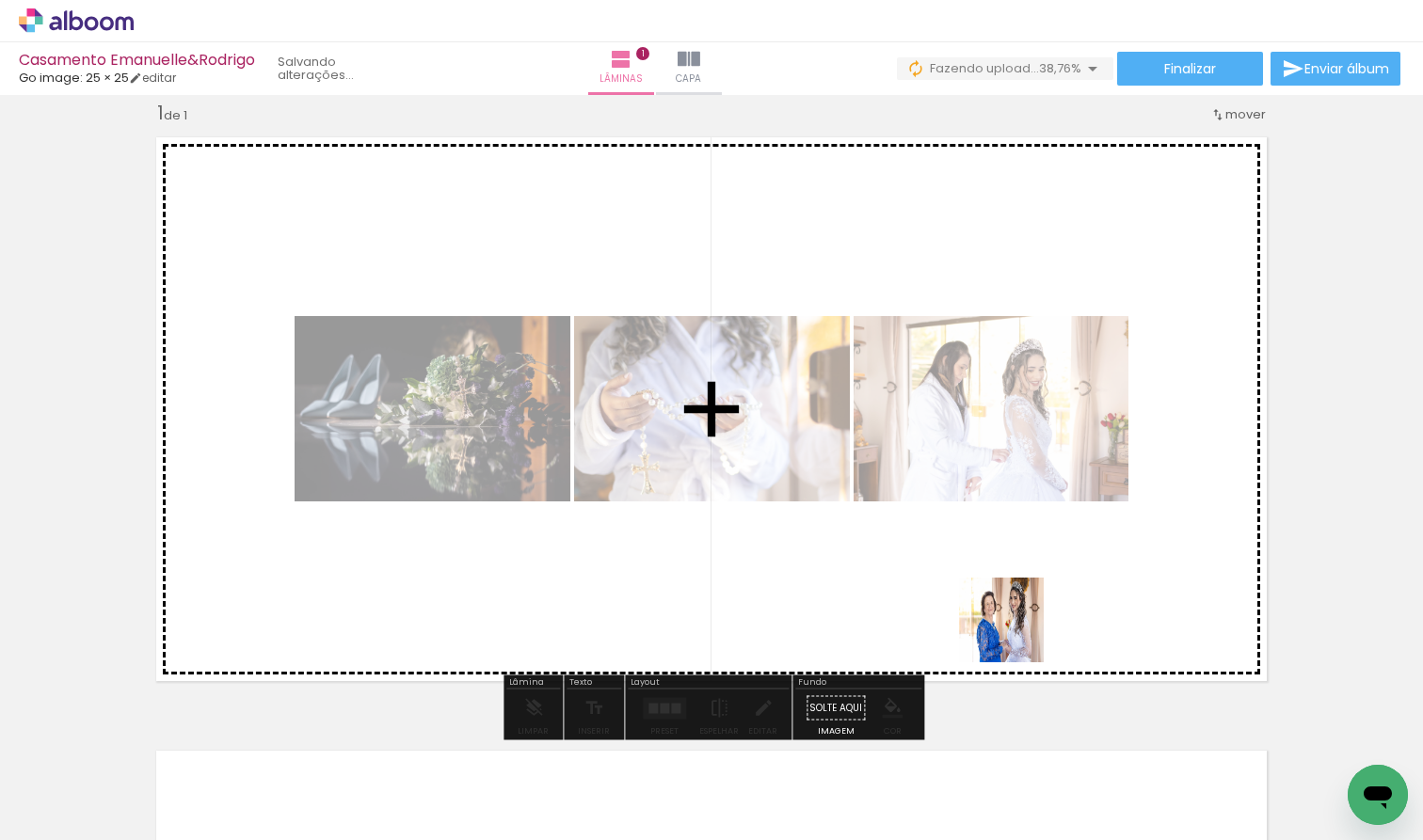 drag, startPoint x: 1036, startPoint y: 790, endPoint x: 1004, endPoint y: 572, distance: 220.33611 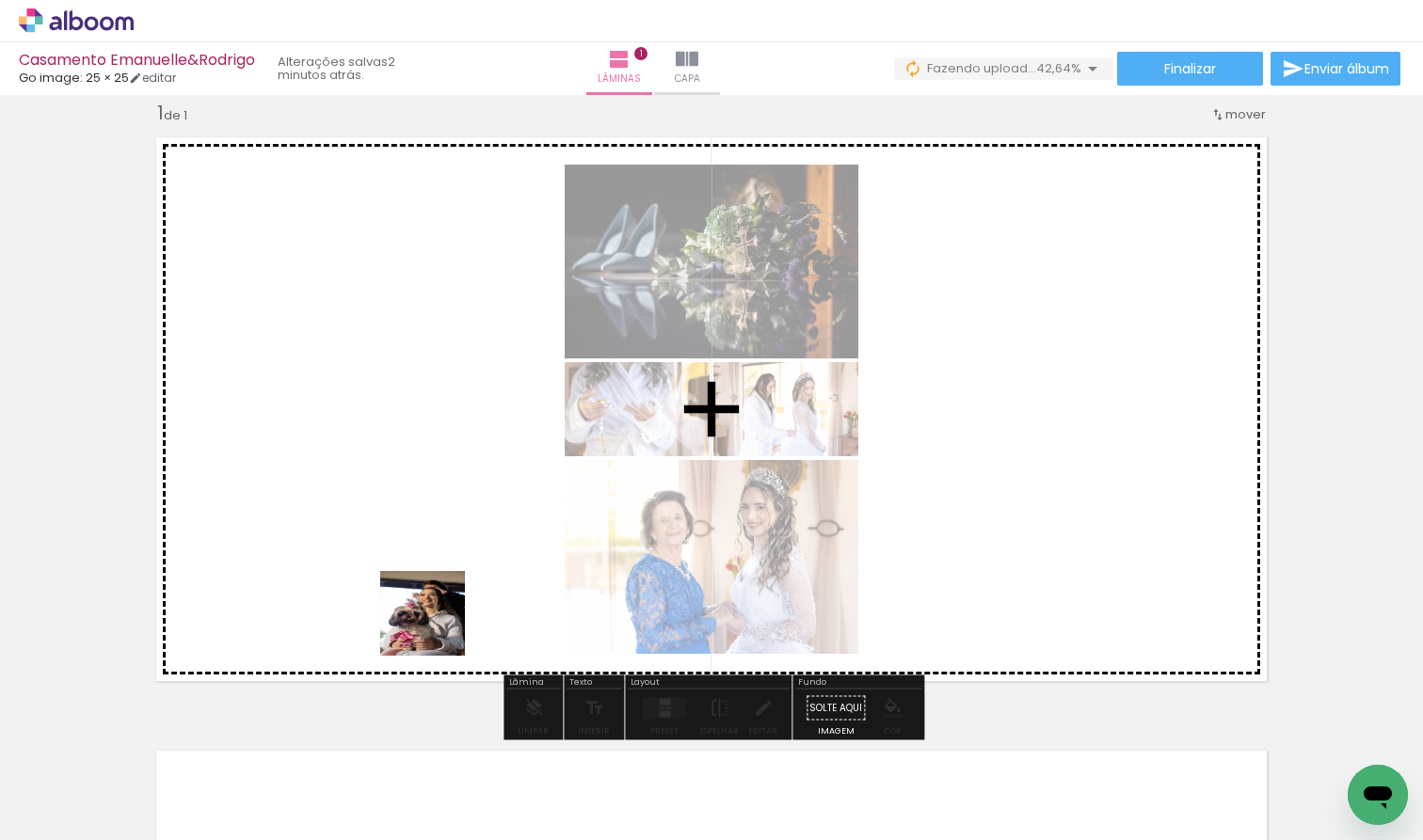 drag, startPoint x: 404, startPoint y: 785, endPoint x: 437, endPoint y: 627, distance: 161.40942 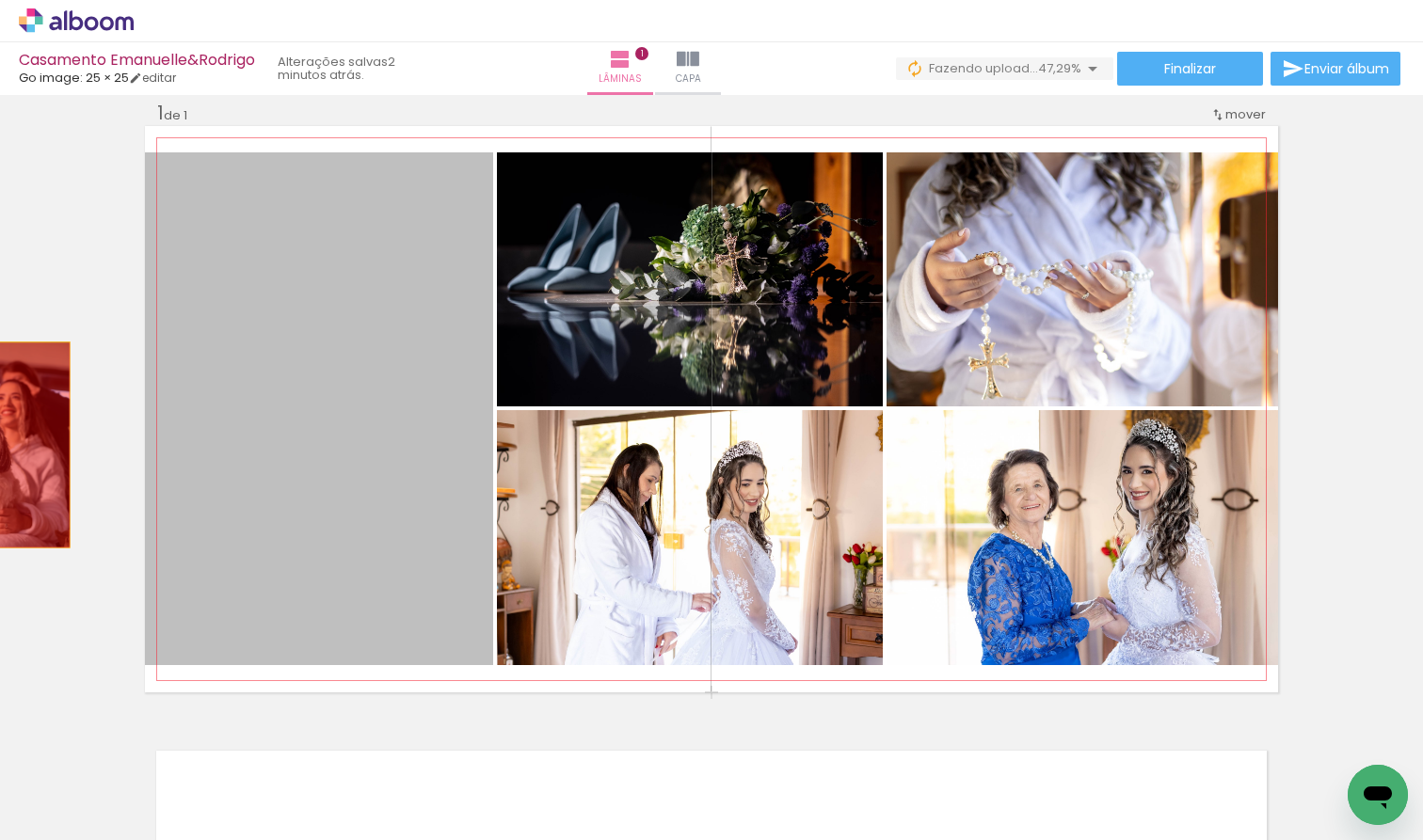 drag, startPoint x: 305, startPoint y: 503, endPoint x: 0, endPoint y: 448, distance: 309.9193 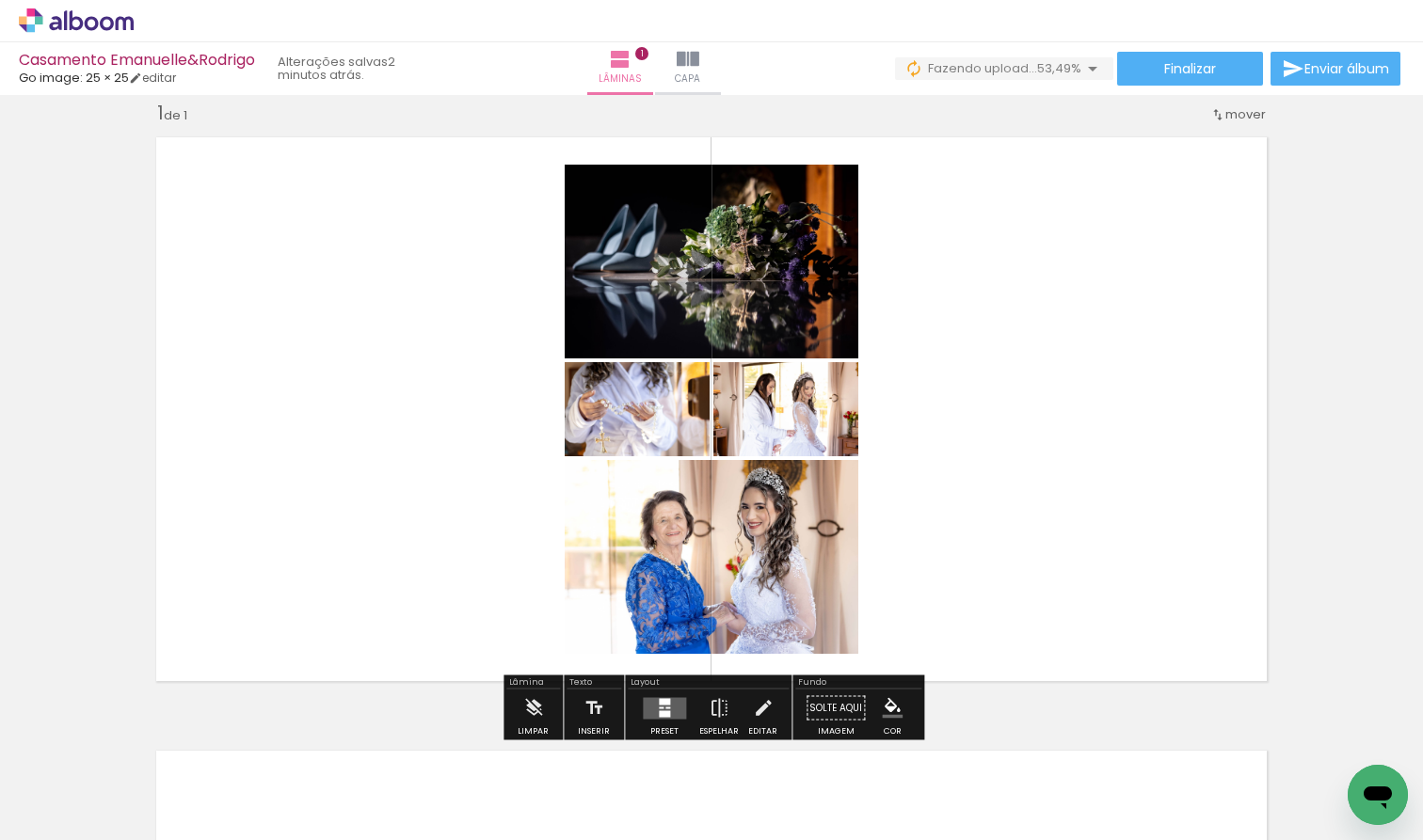 click at bounding box center (664, 701) 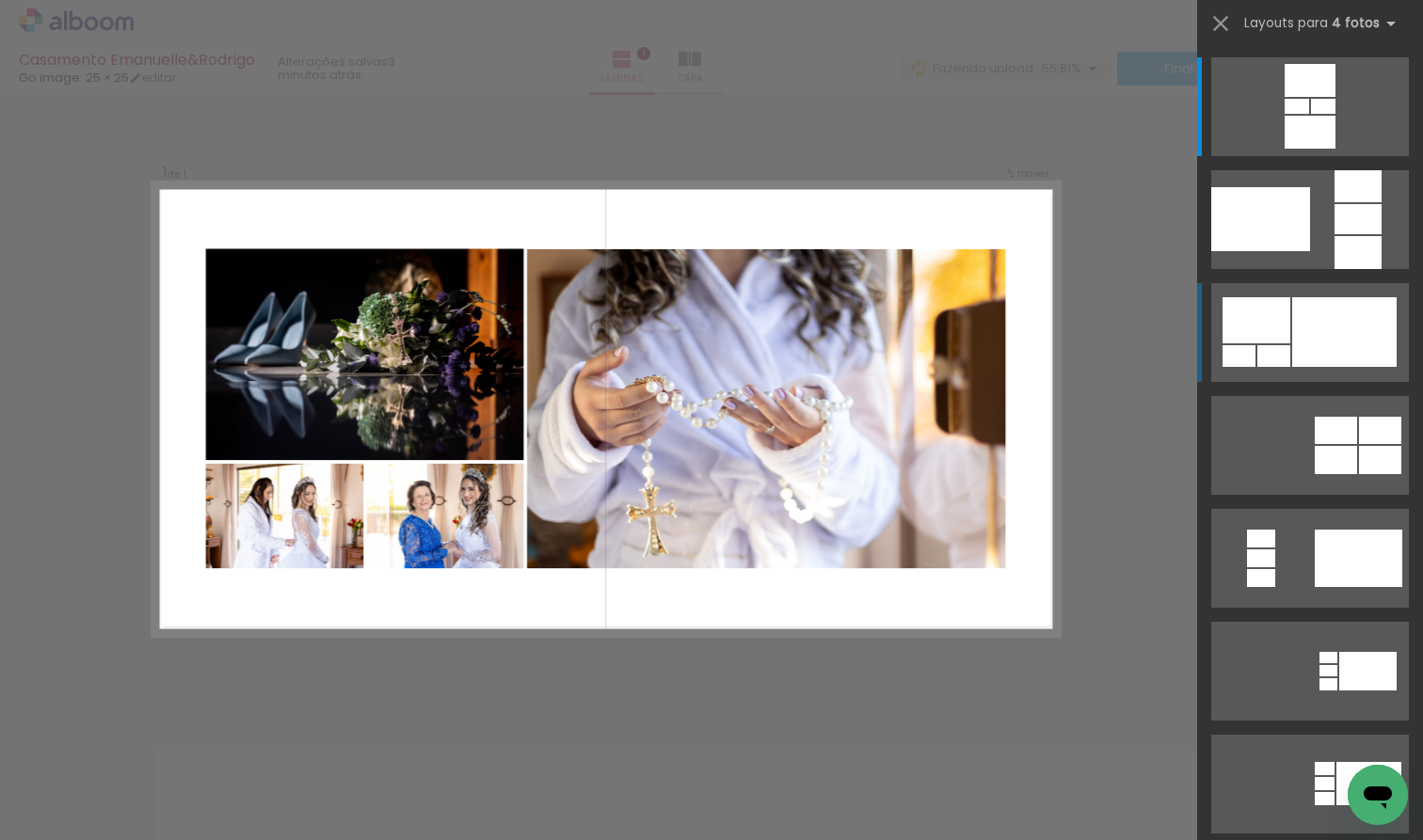 click at bounding box center (1310, 132) 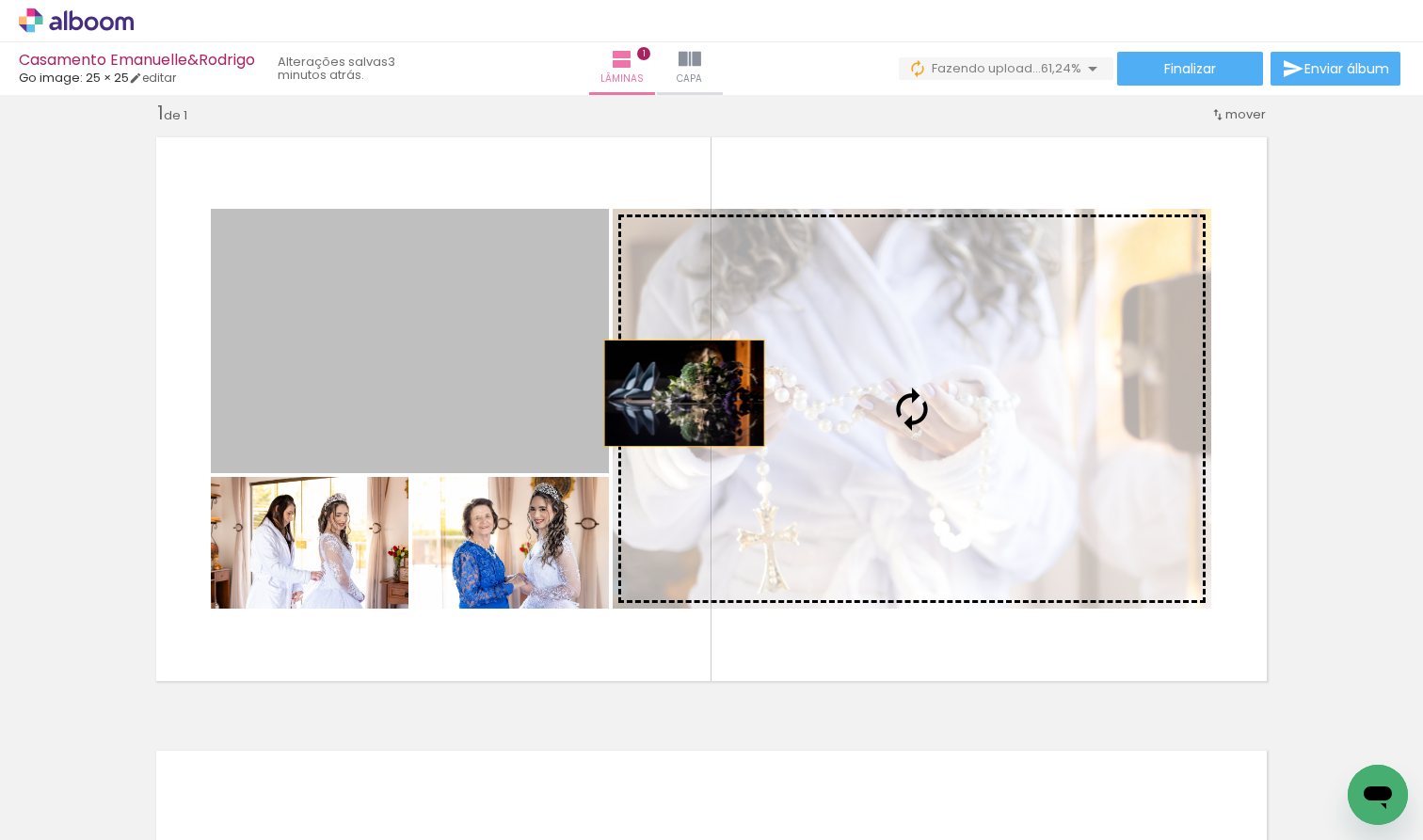 drag, startPoint x: 474, startPoint y: 369, endPoint x: 758, endPoint y: 408, distance: 286.6653 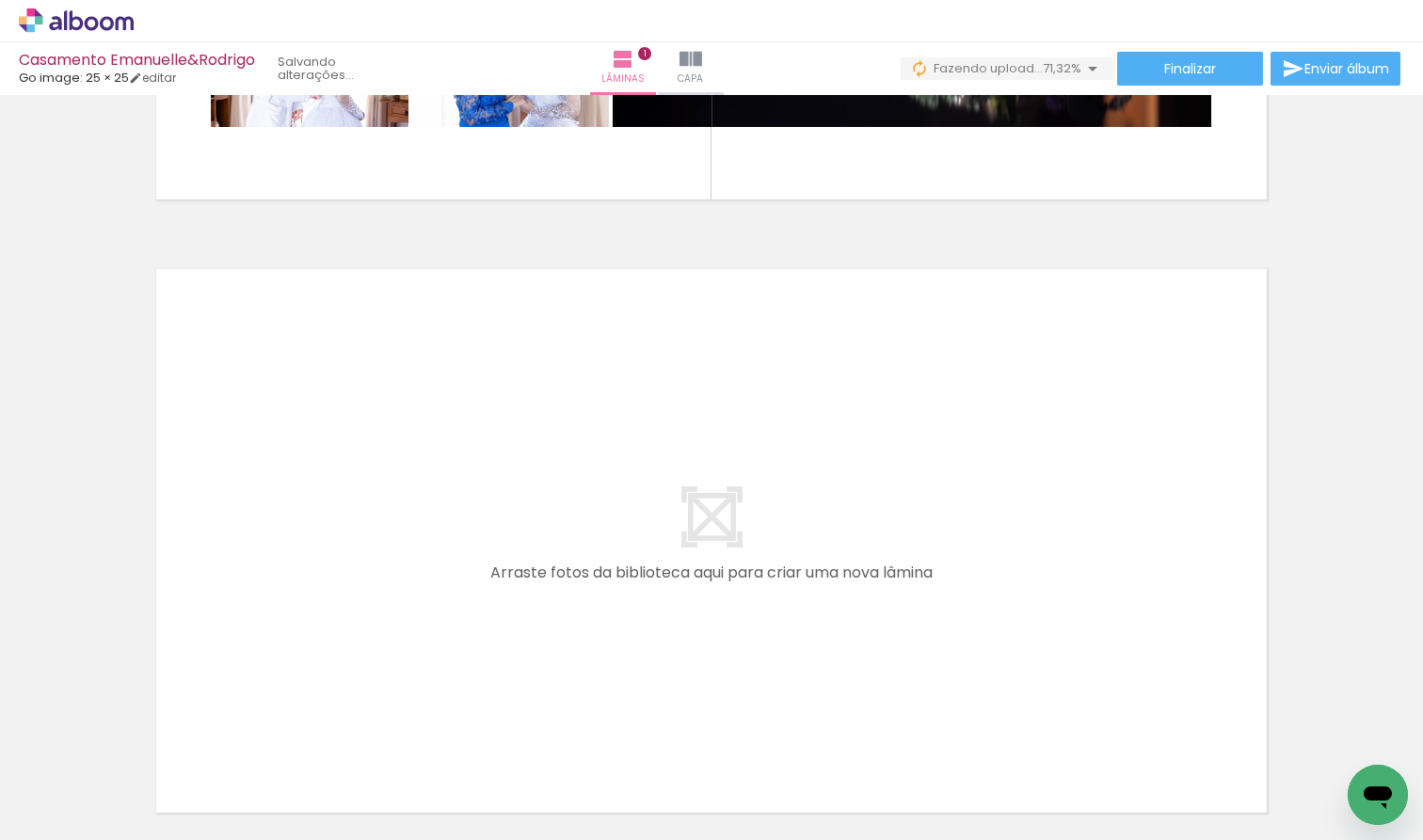scroll, scrollTop: 520, scrollLeft: 0, axis: vertical 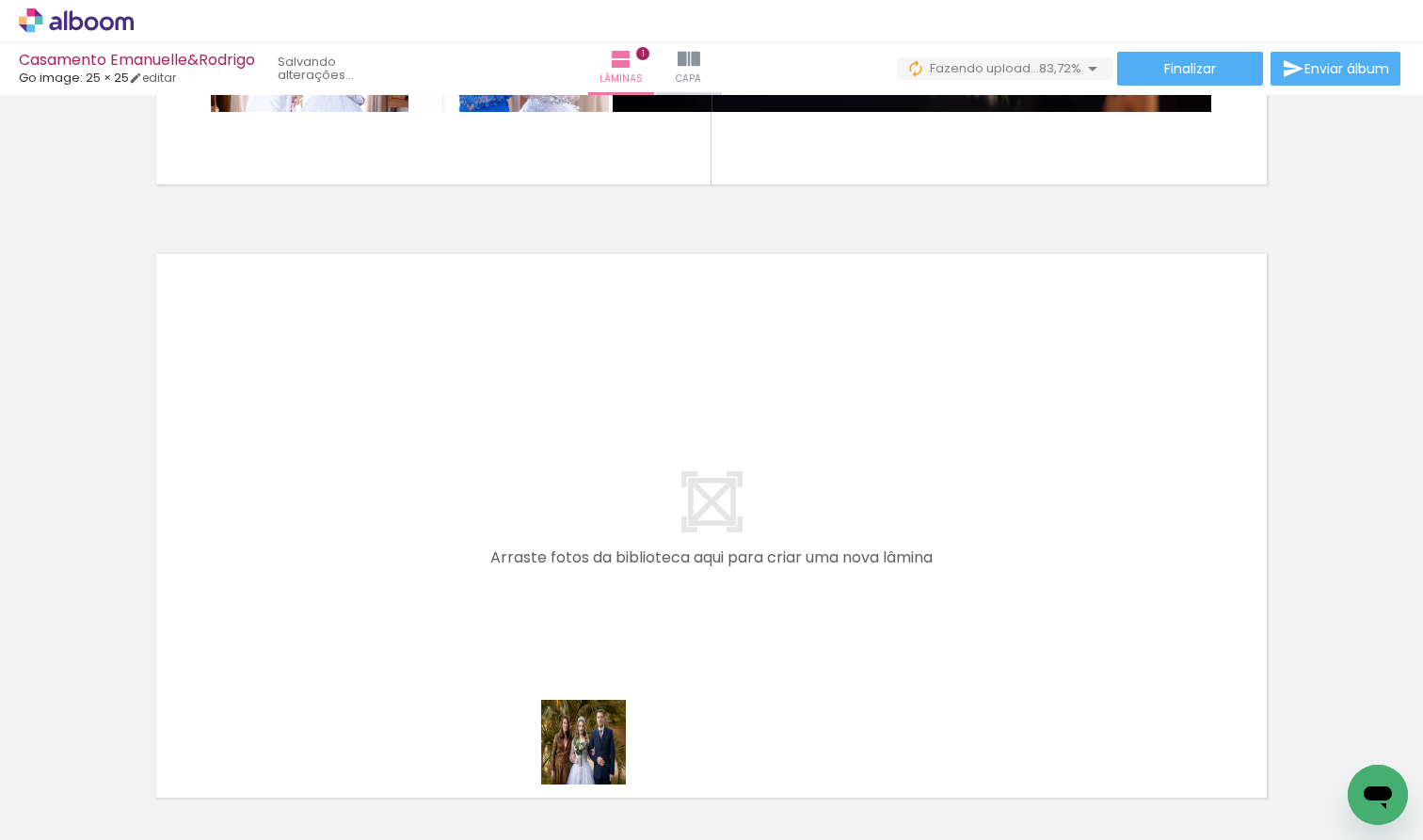 drag, startPoint x: 593, startPoint y: 792, endPoint x: 623, endPoint y: 631, distance: 163.77118 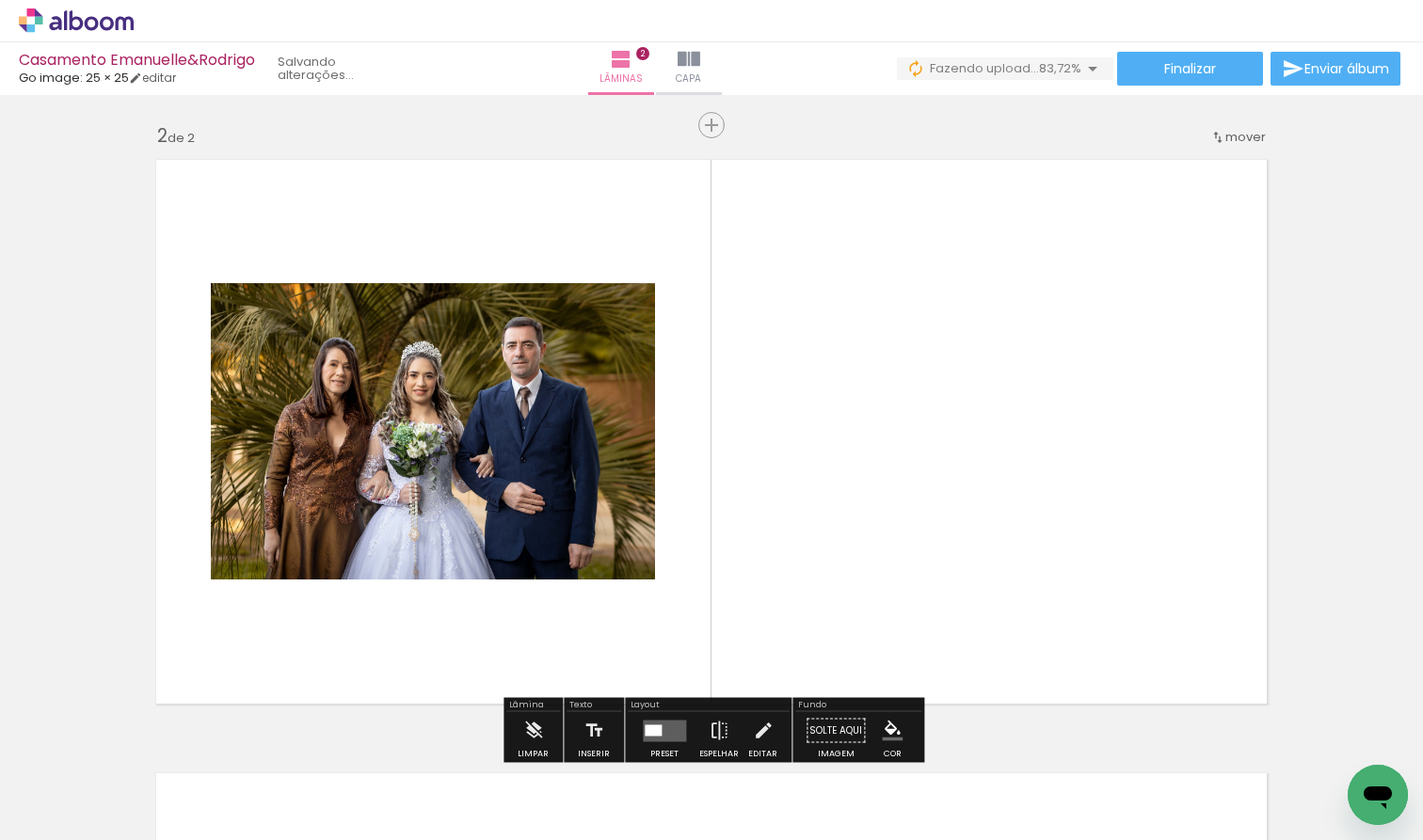 scroll, scrollTop: 637, scrollLeft: 0, axis: vertical 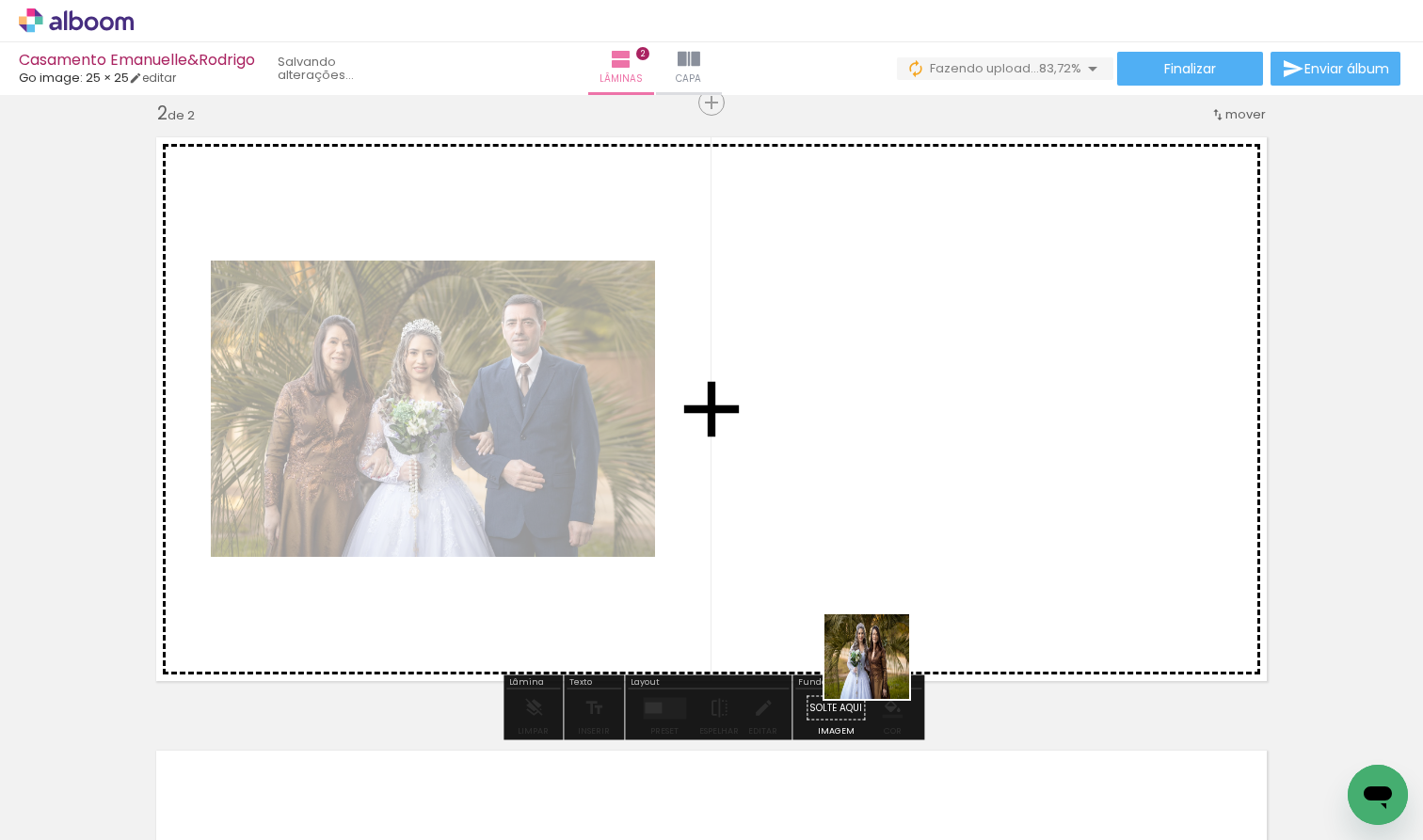 drag, startPoint x: 881, startPoint y: 785, endPoint x: 881, endPoint y: 653, distance: 132 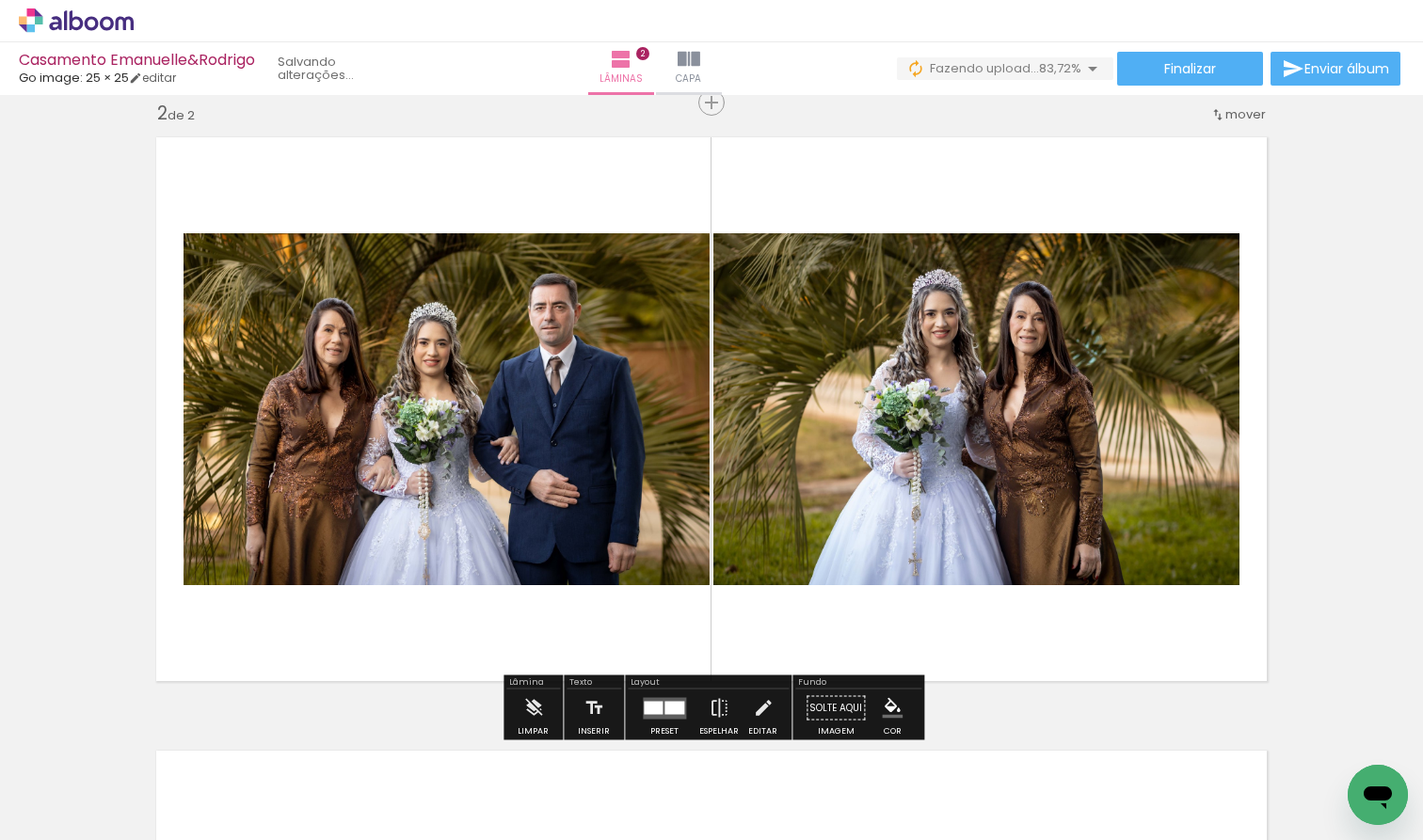 click at bounding box center [712, 420] 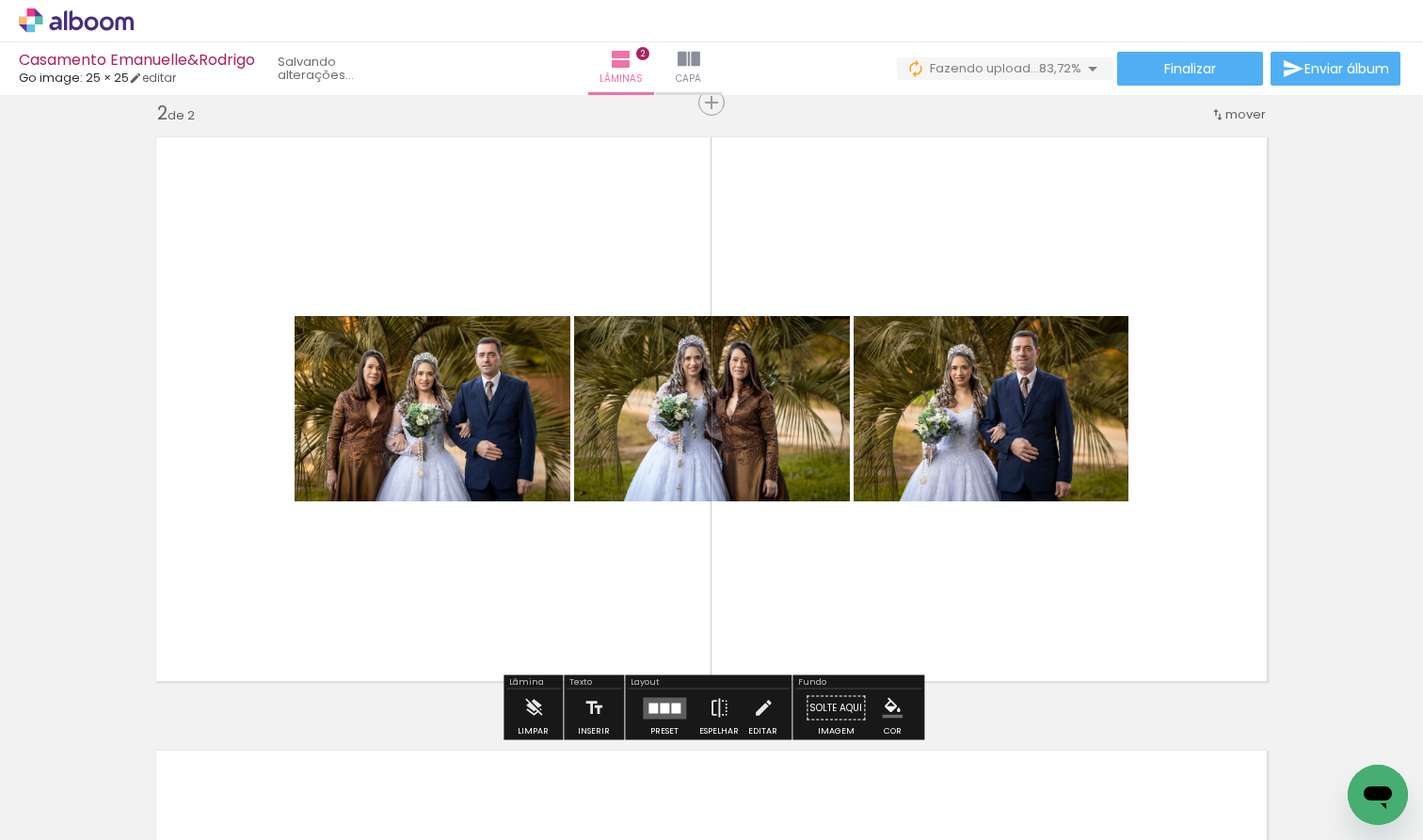 drag, startPoint x: 687, startPoint y: 788, endPoint x: 695, endPoint y: 604, distance: 184.1738 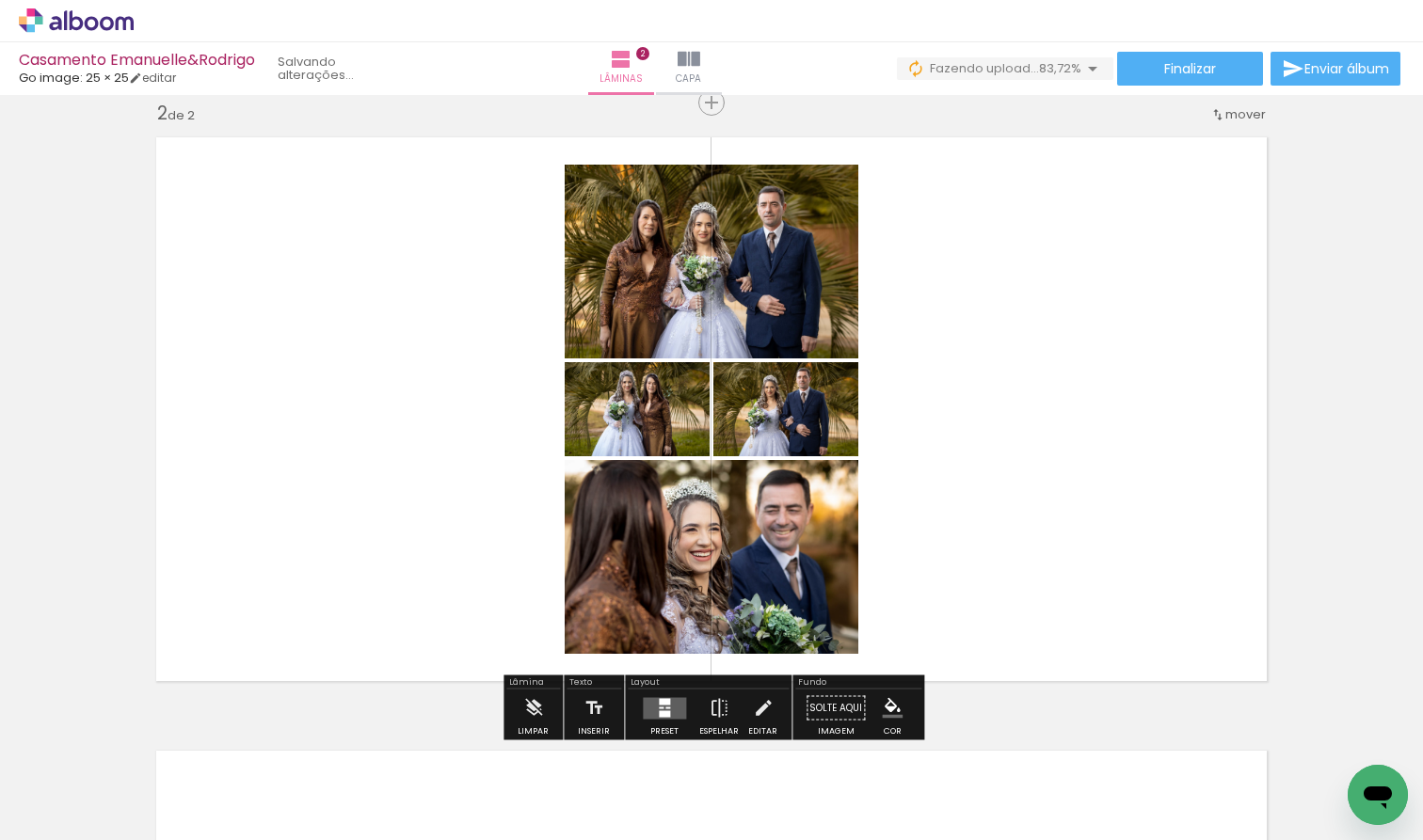 click at bounding box center (664, 707) 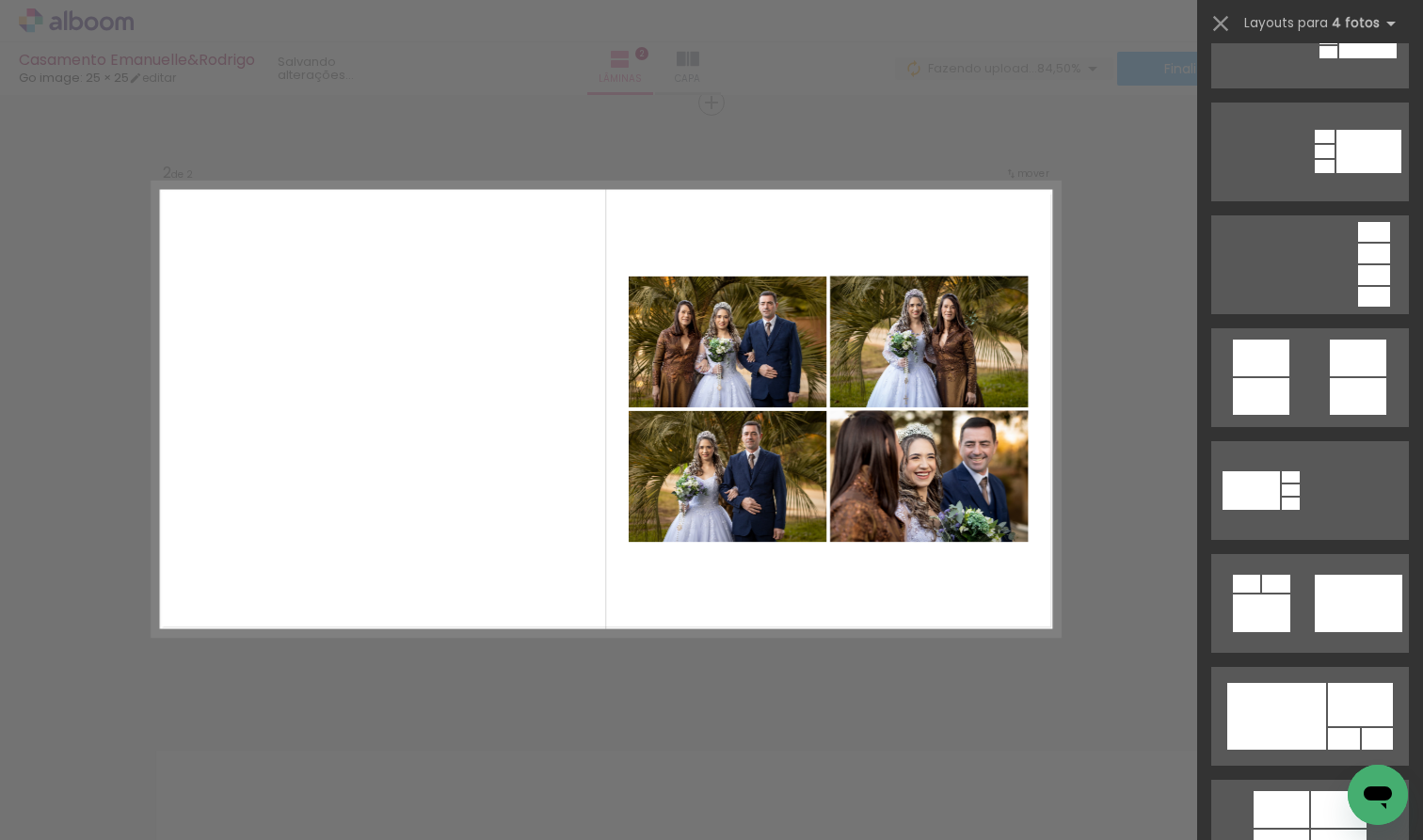scroll, scrollTop: 708, scrollLeft: 0, axis: vertical 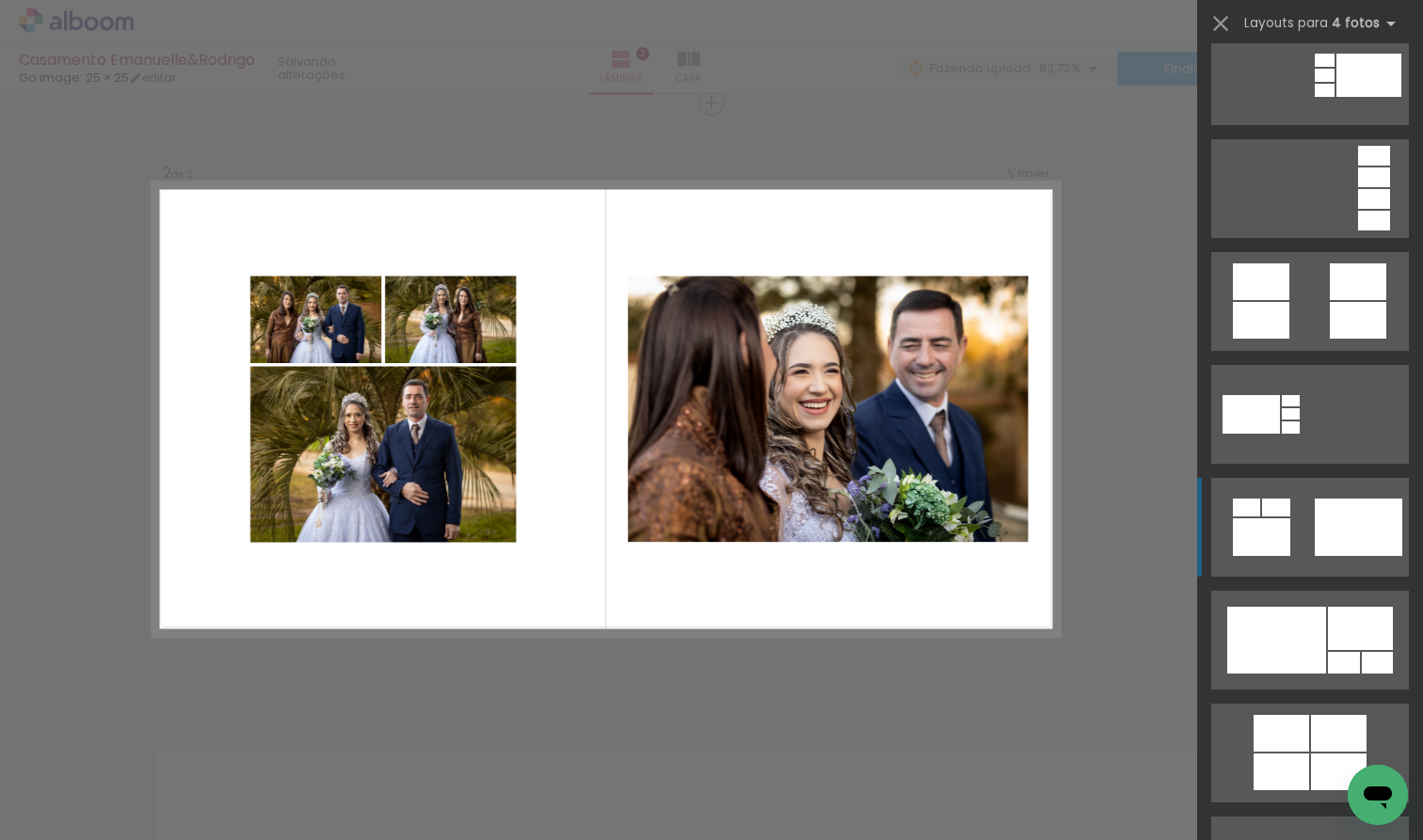 click at bounding box center (1310, -602) 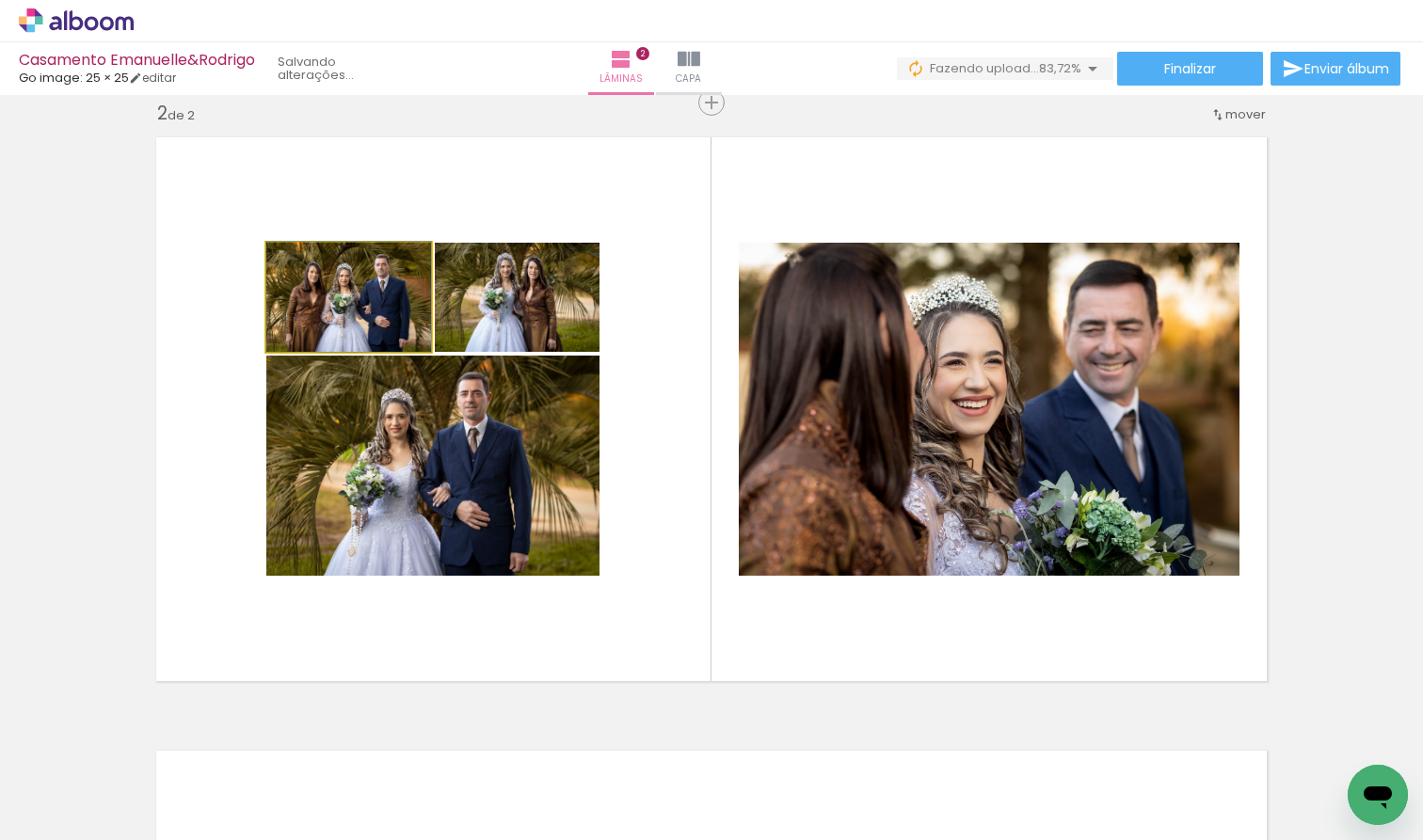 drag, startPoint x: 403, startPoint y: 317, endPoint x: 422, endPoint y: 432, distance: 116.559 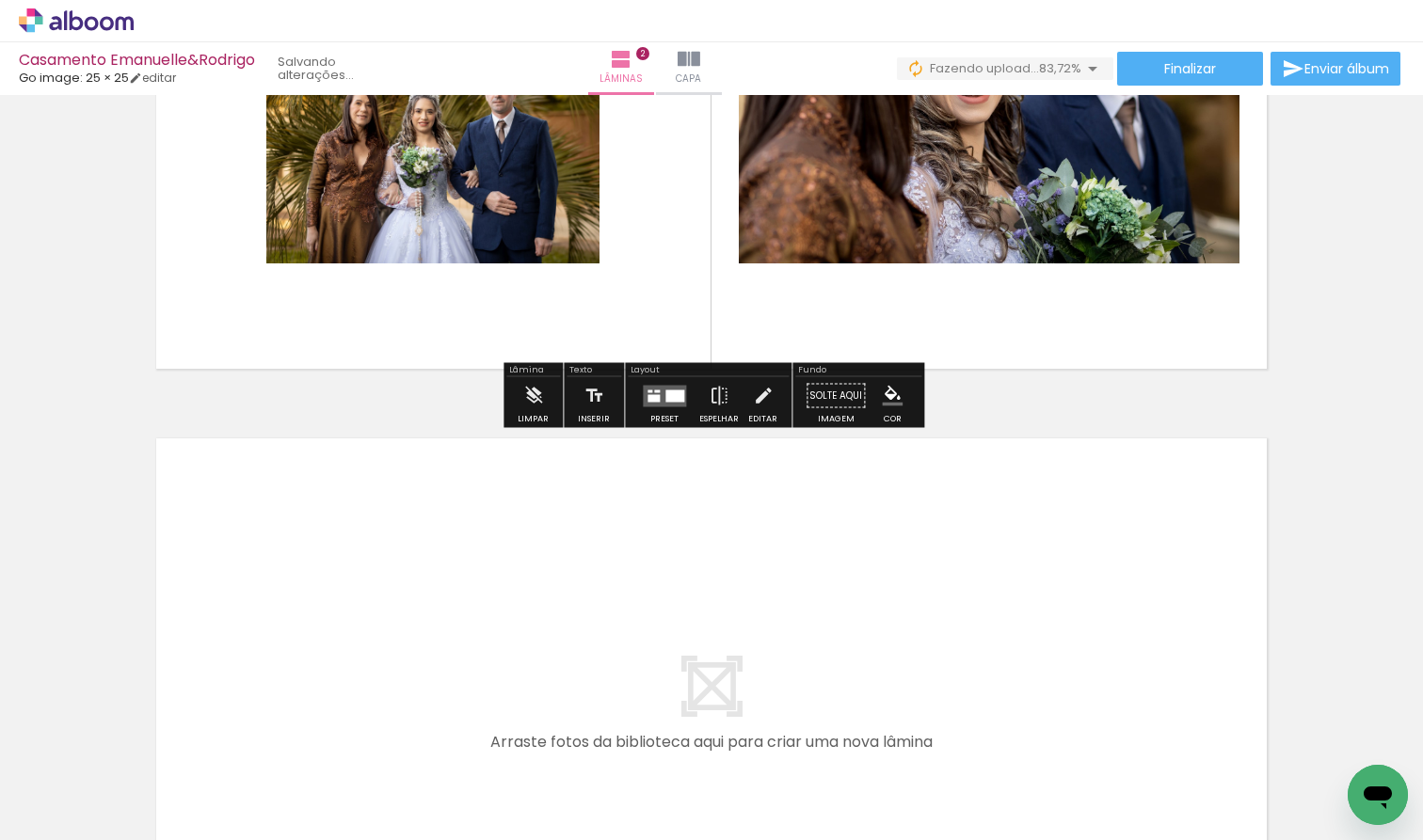 scroll, scrollTop: 1021, scrollLeft: 0, axis: vertical 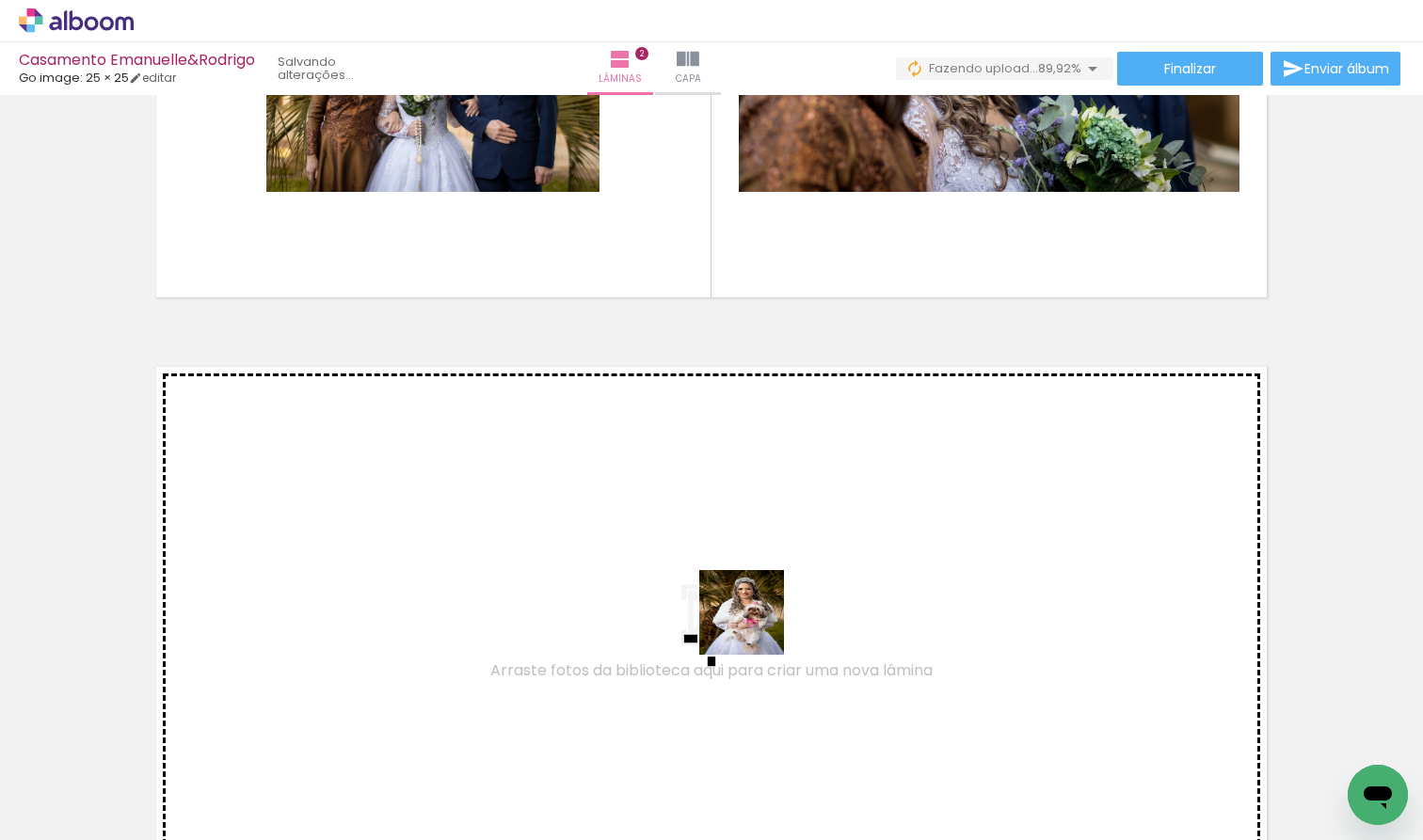 drag, startPoint x: 823, startPoint y: 791, endPoint x: 756, endPoint y: 626, distance: 178.08425 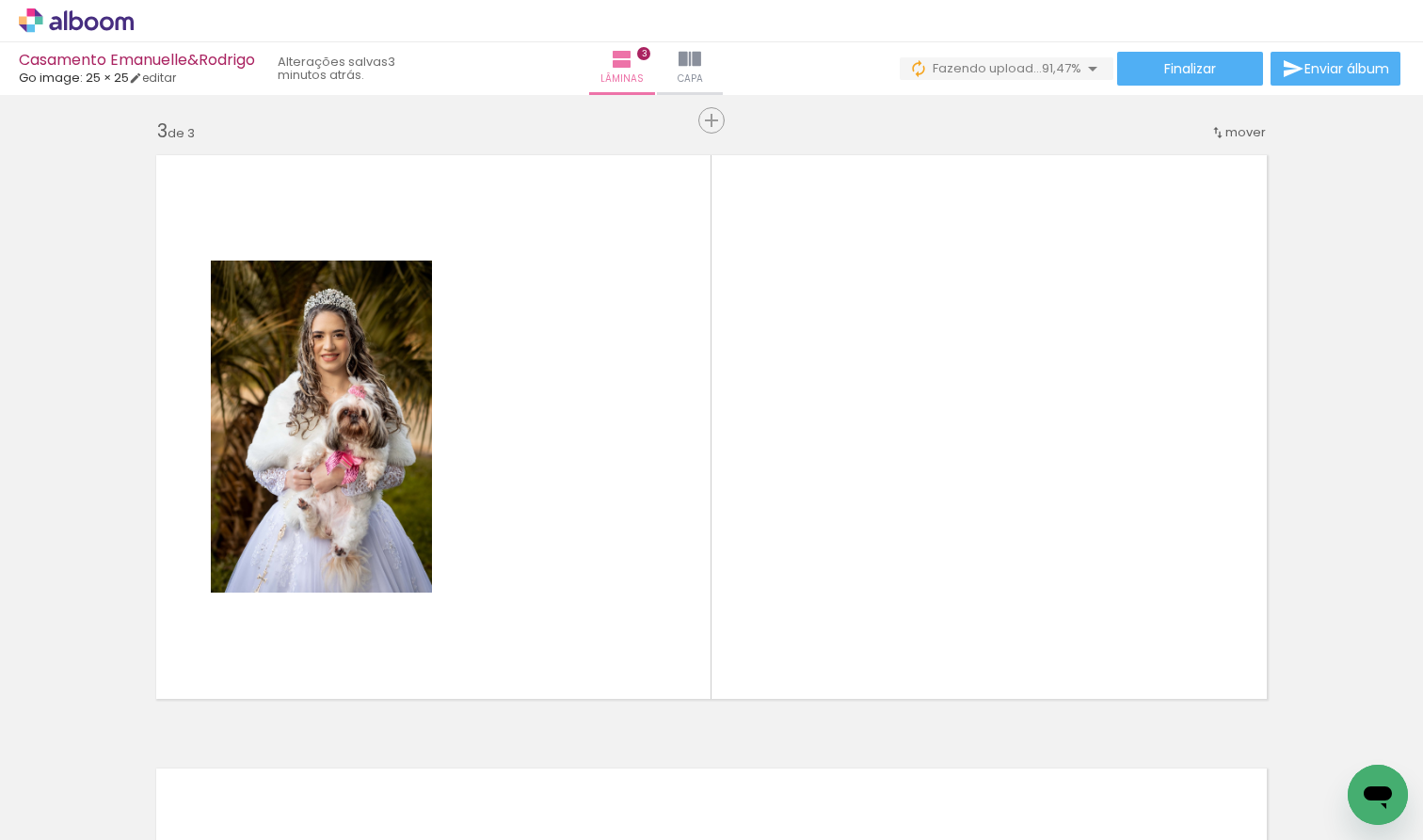 scroll, scrollTop: 1250, scrollLeft: 0, axis: vertical 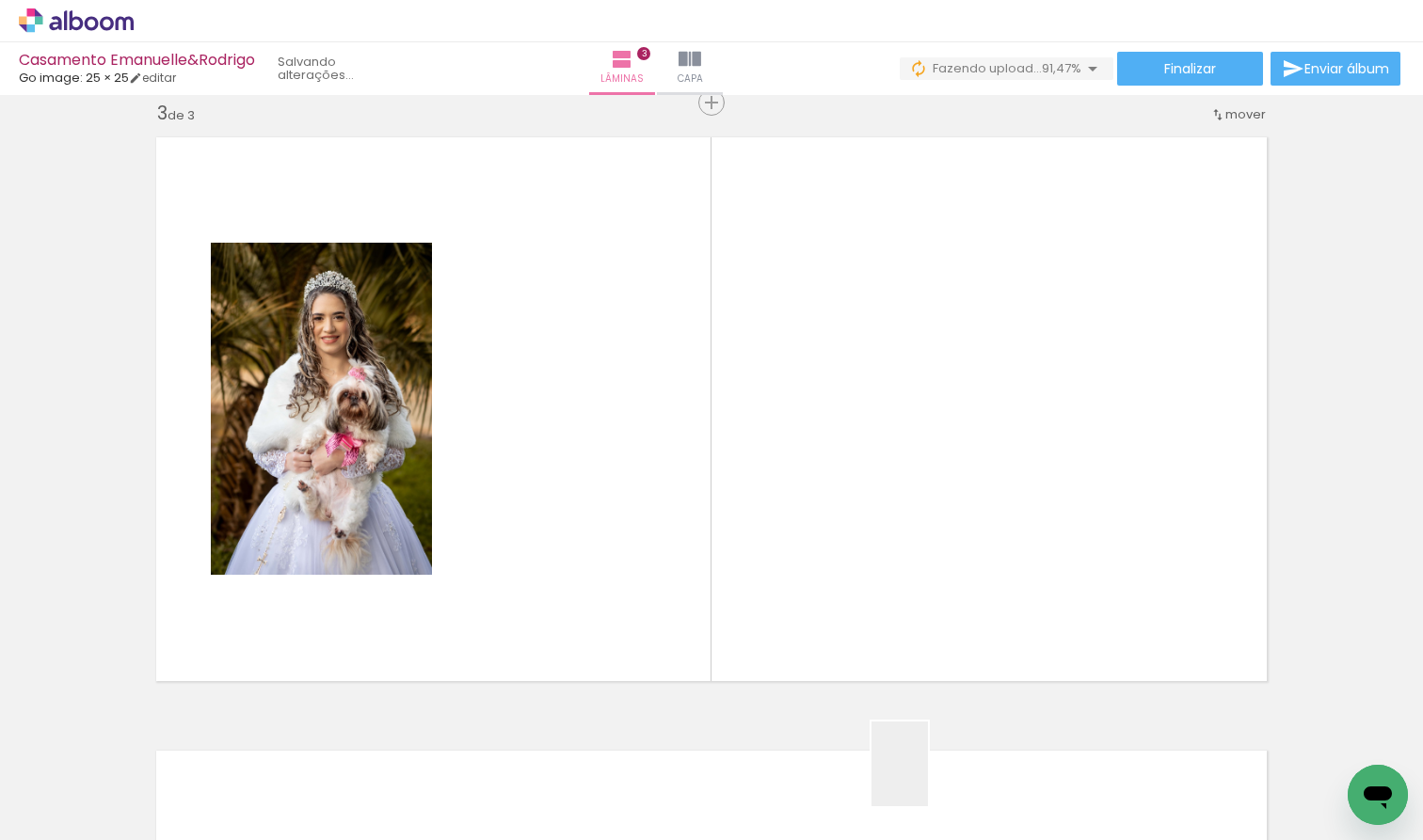 drag, startPoint x: 928, startPoint y: 785, endPoint x: 877, endPoint y: 515, distance: 274.77445 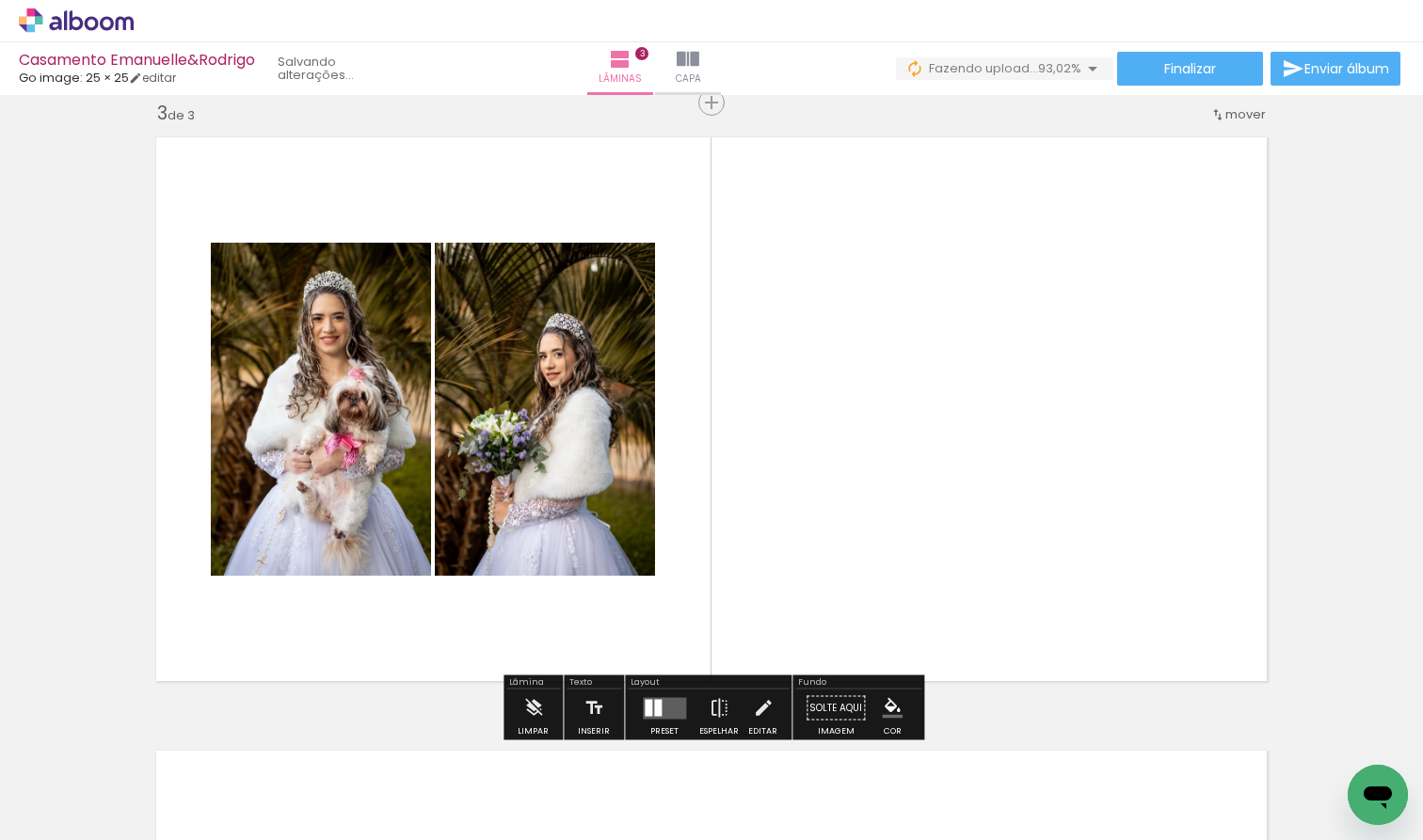 drag, startPoint x: 621, startPoint y: 774, endPoint x: 696, endPoint y: 560, distance: 226.76199 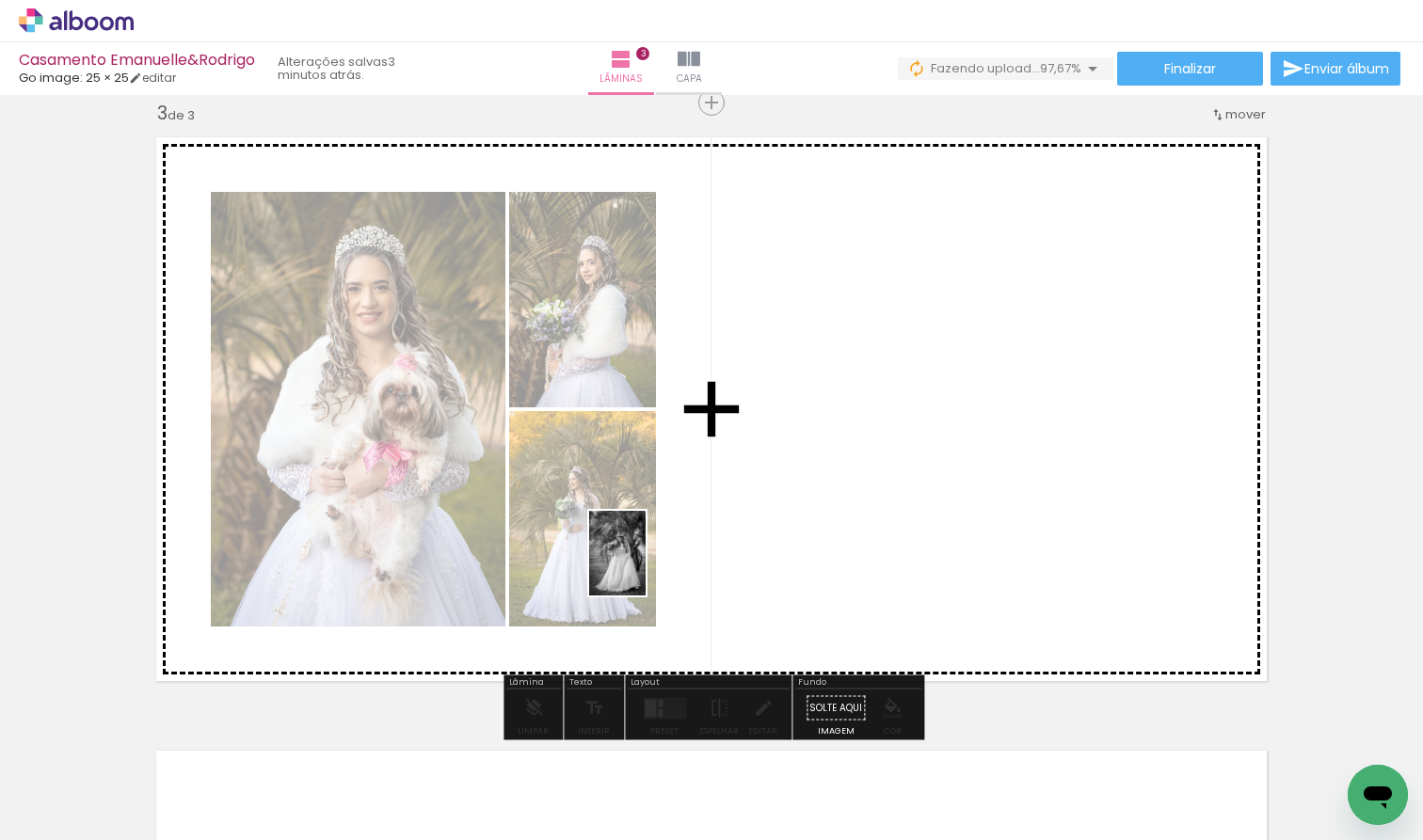 drag, startPoint x: 513, startPoint y: 786, endPoint x: 646, endPoint y: 567, distance: 256.2226 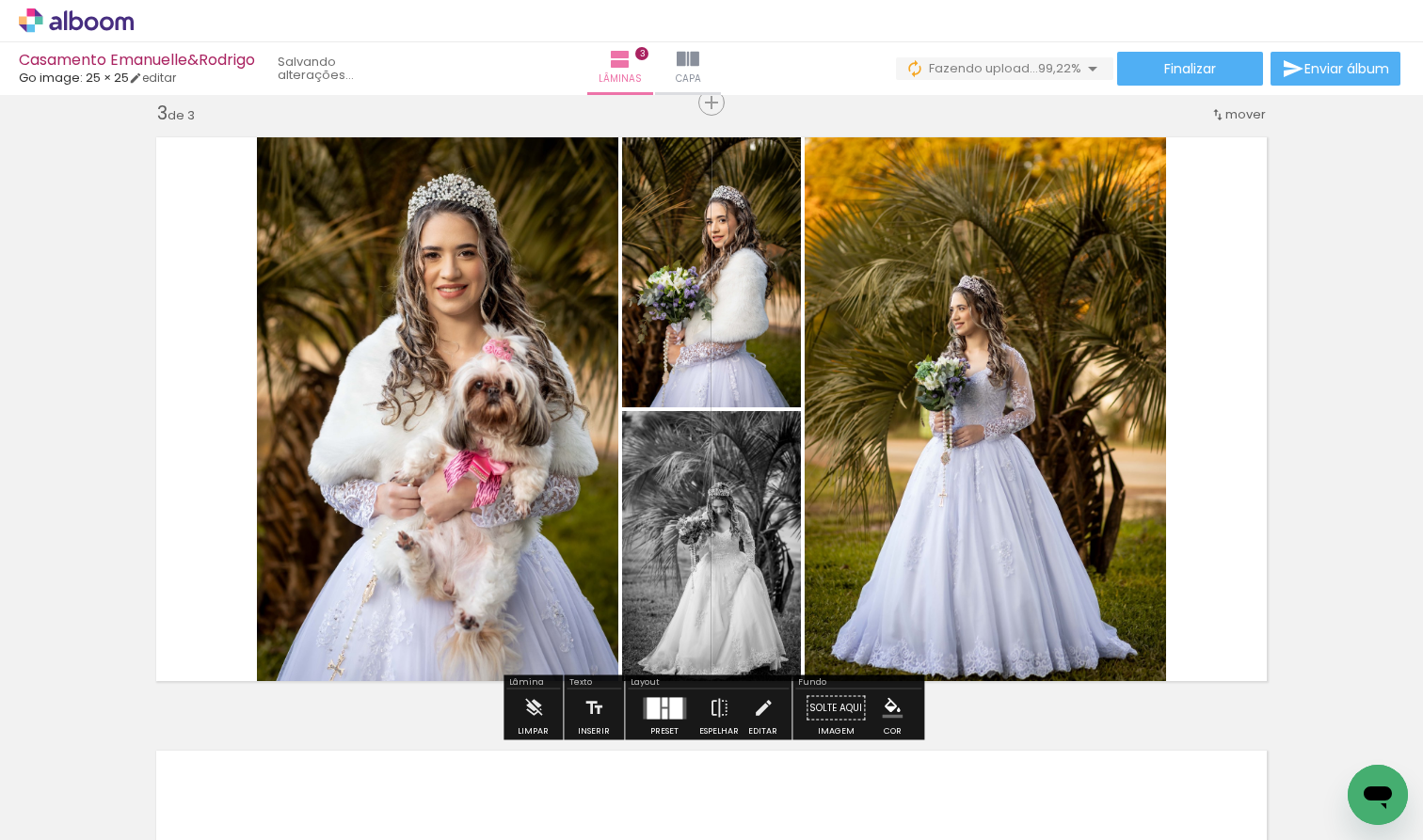 click at bounding box center (664, 707) 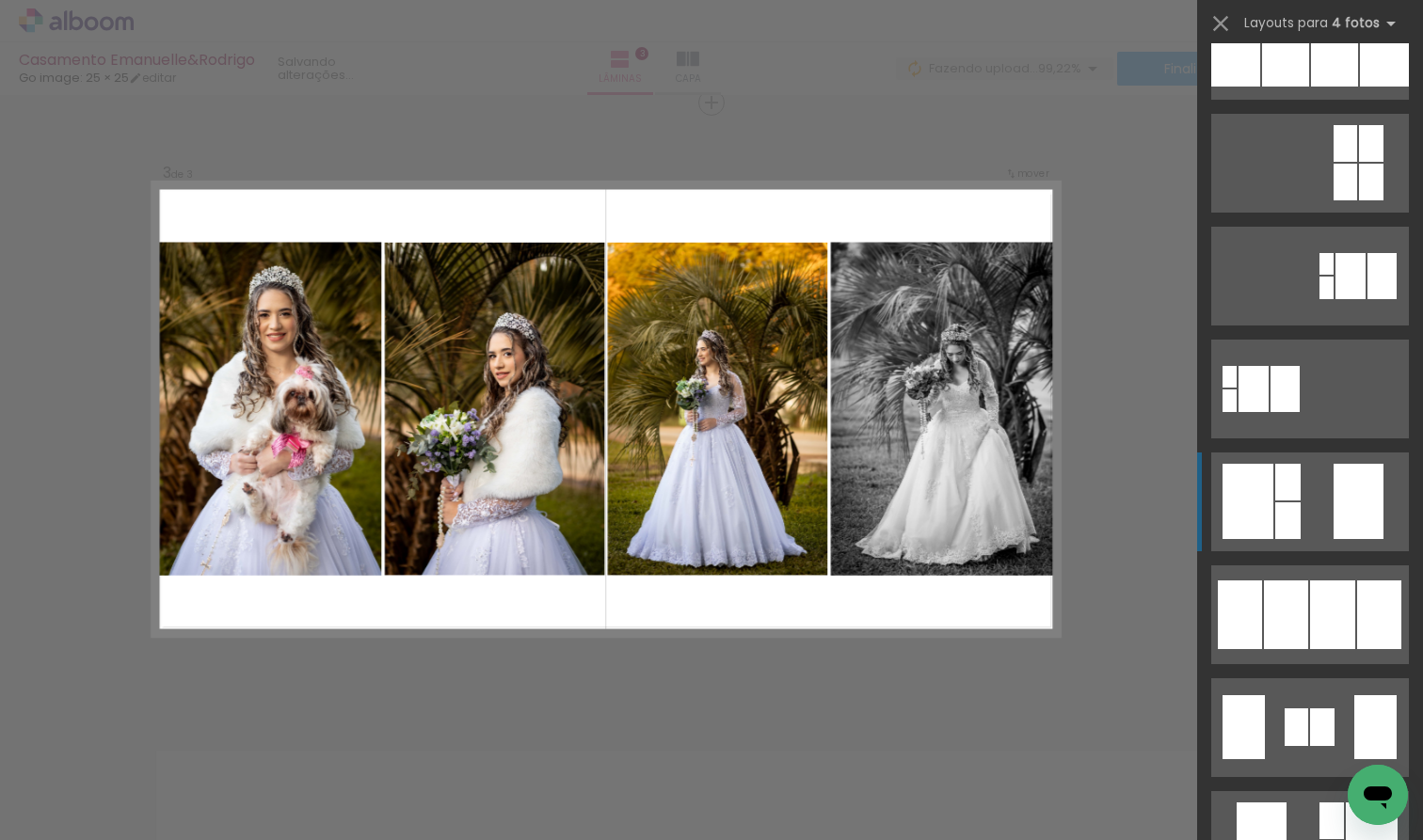 scroll, scrollTop: 420, scrollLeft: 0, axis: vertical 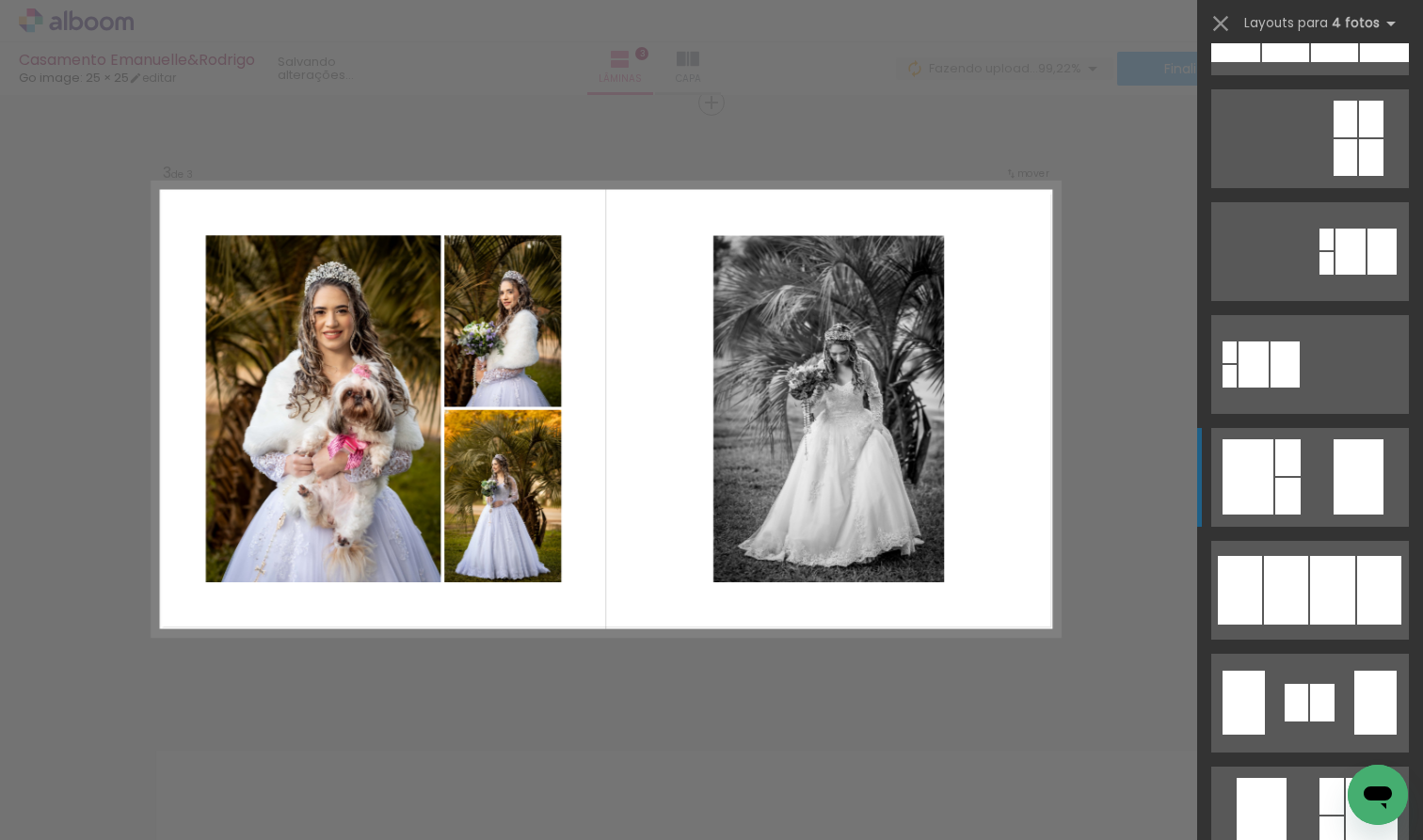 click at bounding box center [1358, -313] 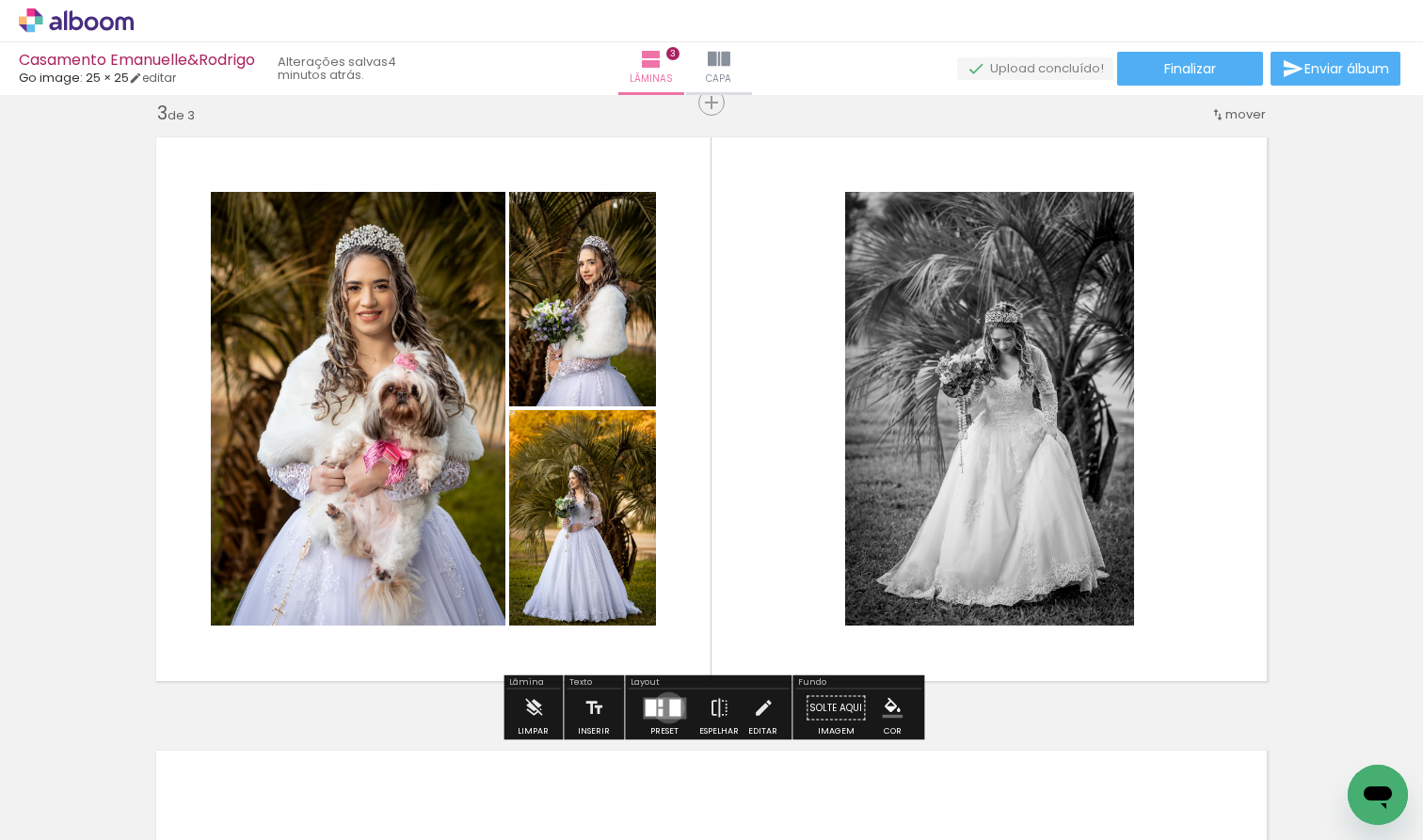click at bounding box center (664, 707) 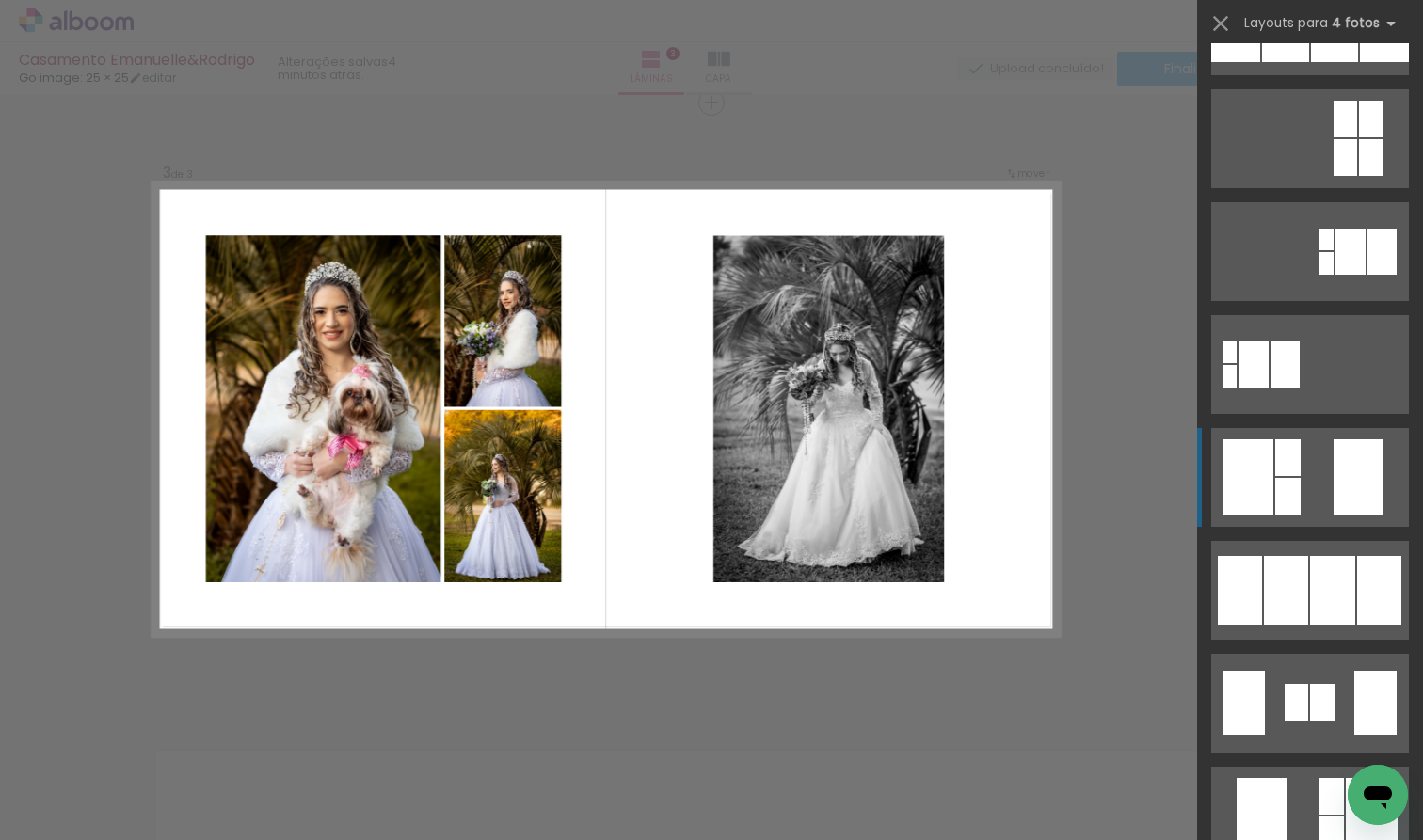 scroll, scrollTop: 790, scrollLeft: 0, axis: vertical 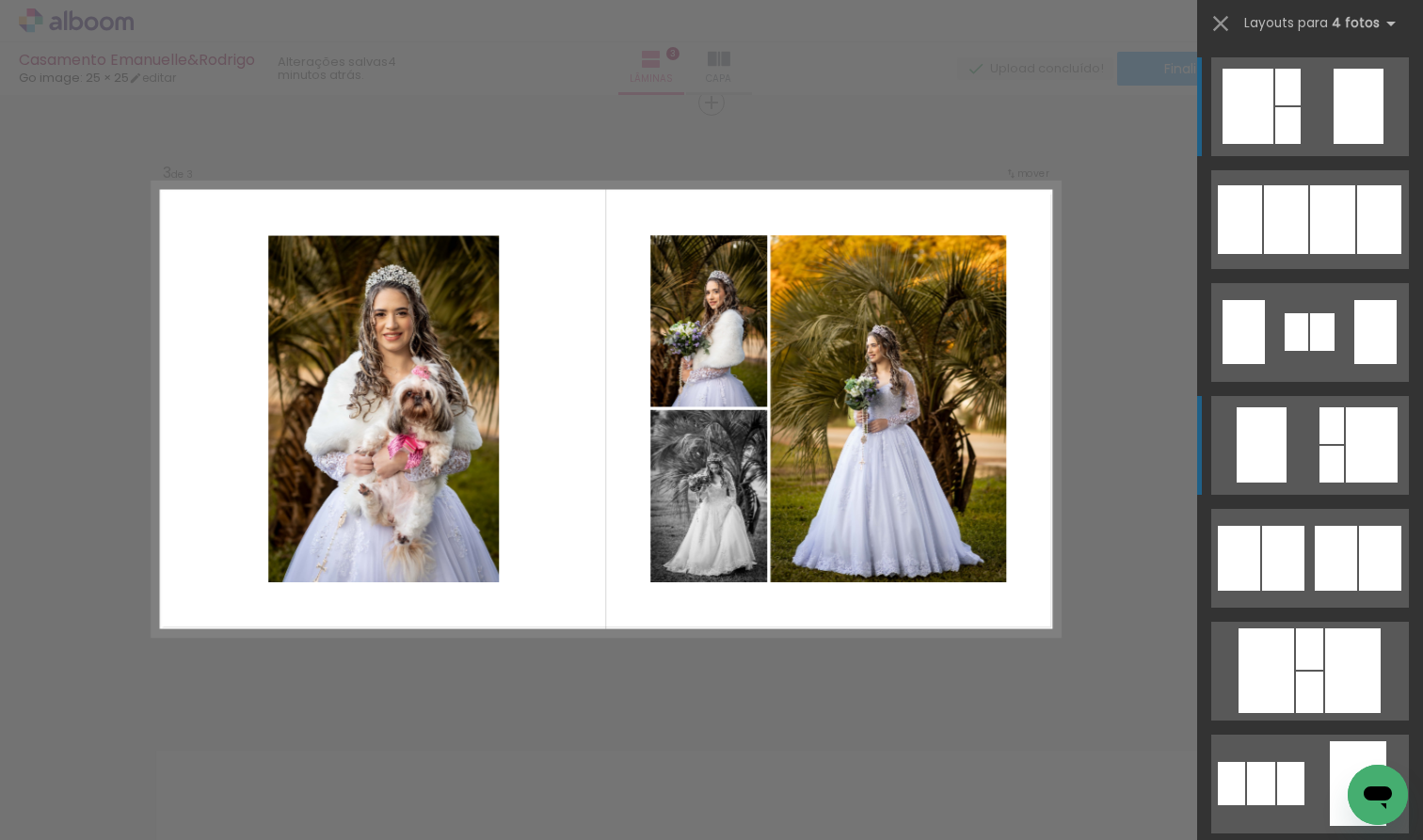 click at bounding box center [1310, 1348] 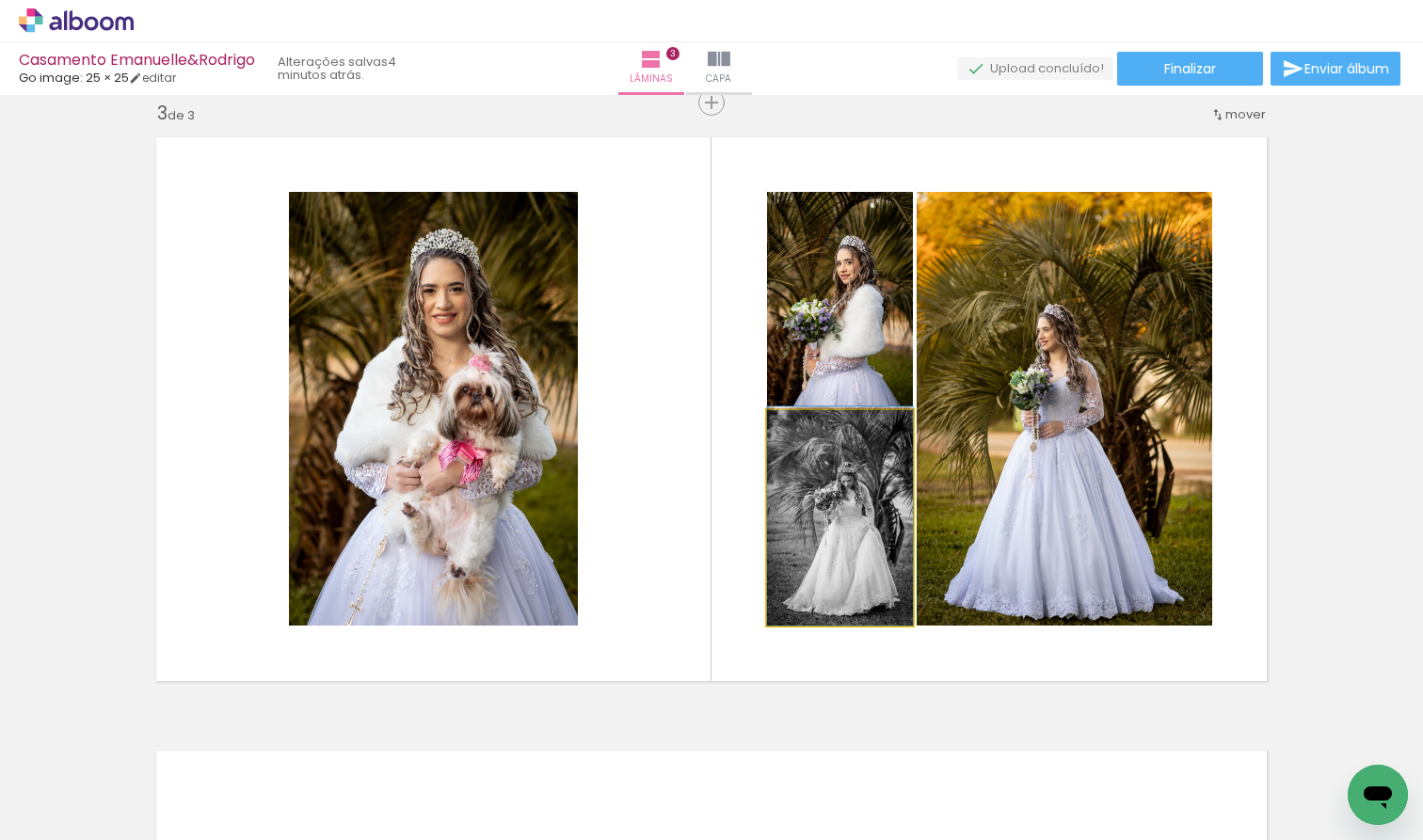 drag, startPoint x: 865, startPoint y: 541, endPoint x: 463, endPoint y: 444, distance: 413.53718 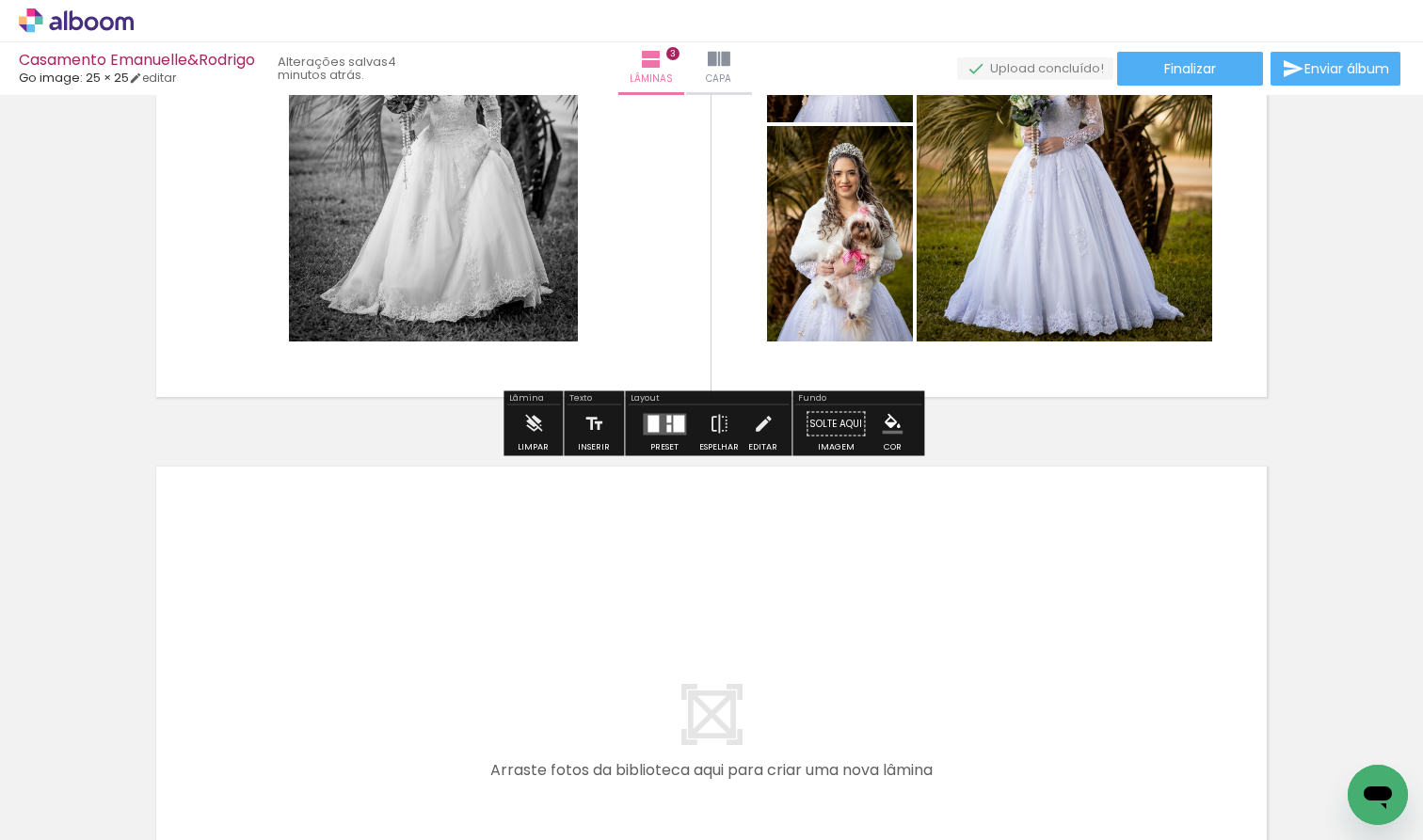 scroll, scrollTop: 1591, scrollLeft: 0, axis: vertical 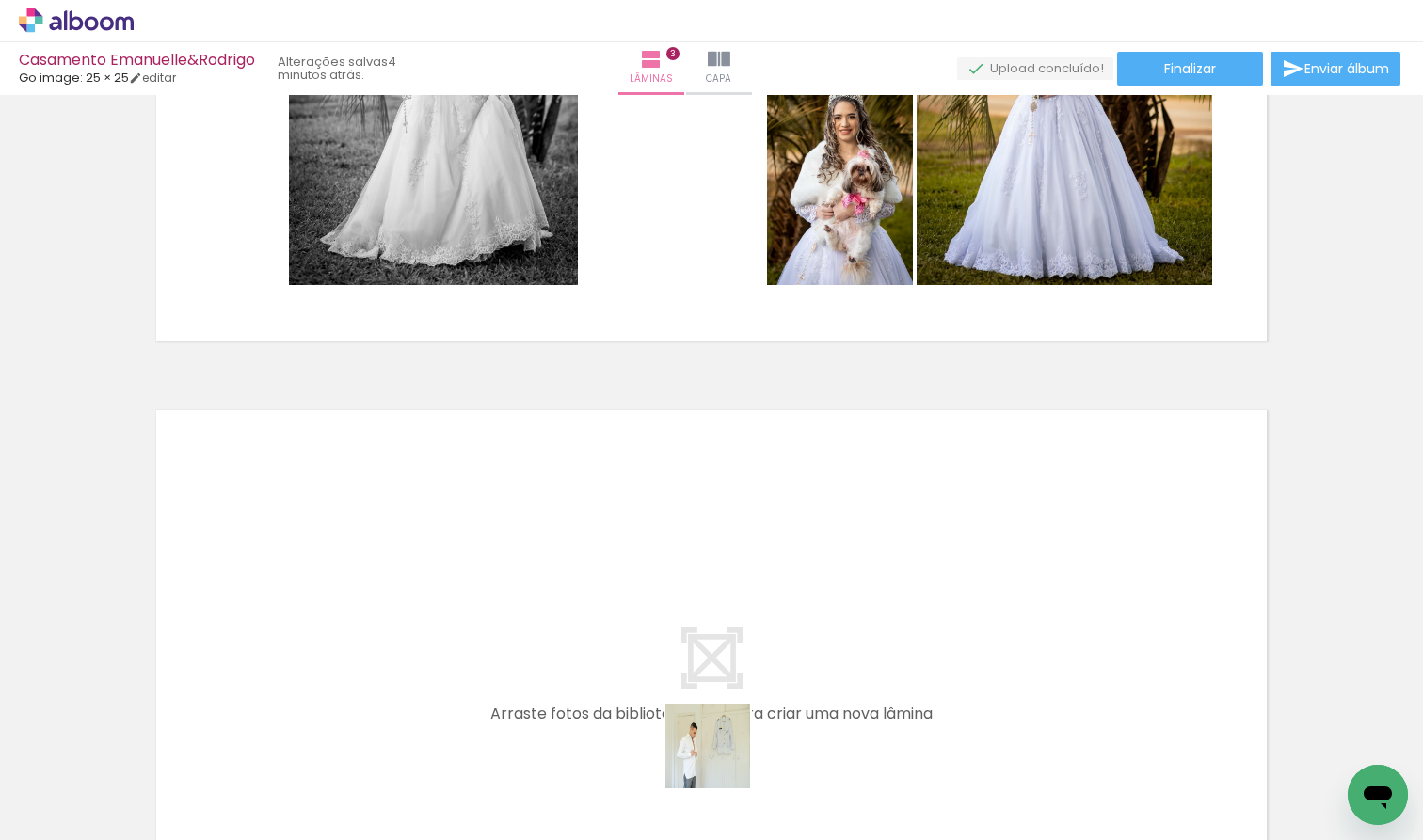 drag, startPoint x: 726, startPoint y: 786, endPoint x: 694, endPoint y: 595, distance: 193.66208 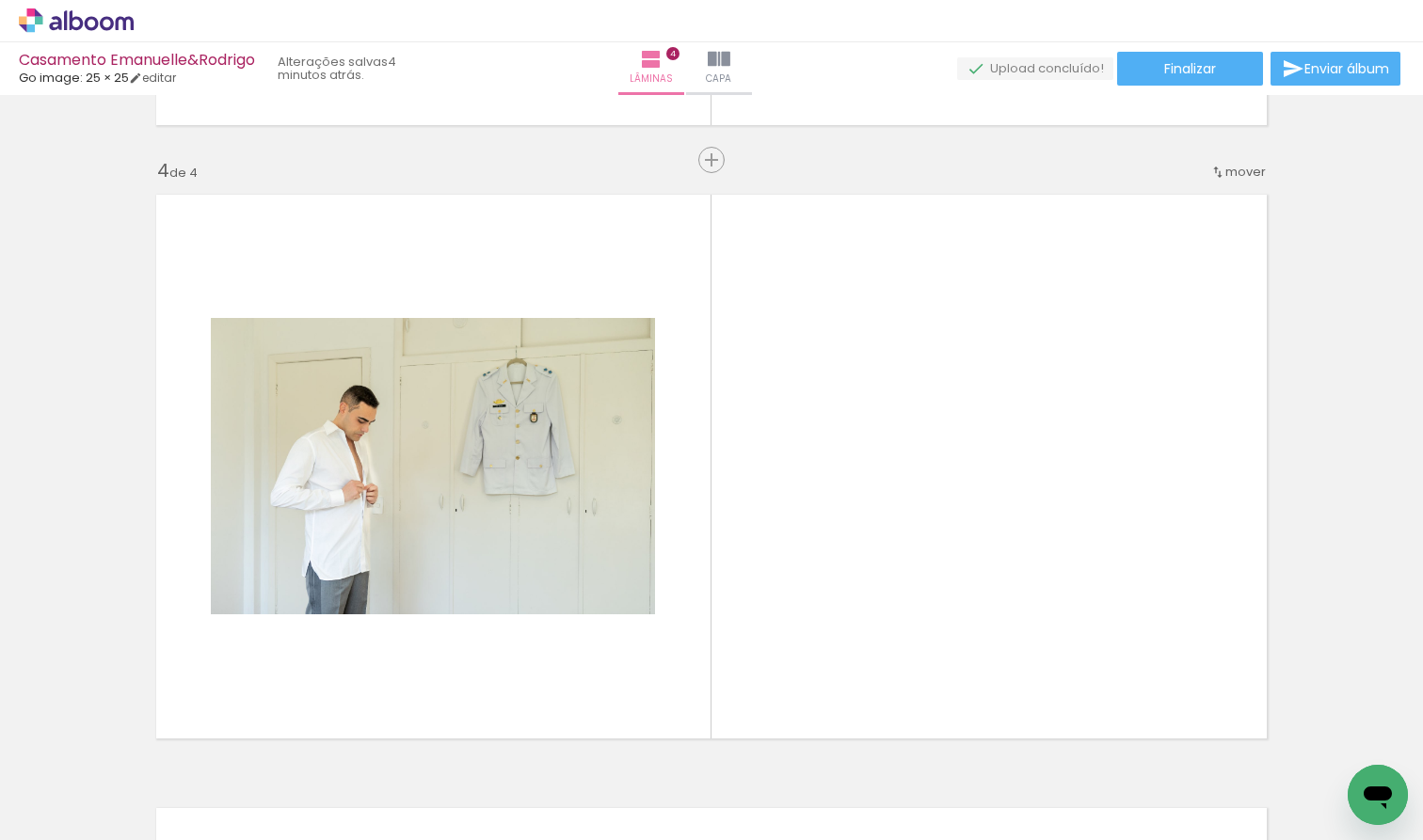 scroll, scrollTop: 1863, scrollLeft: 0, axis: vertical 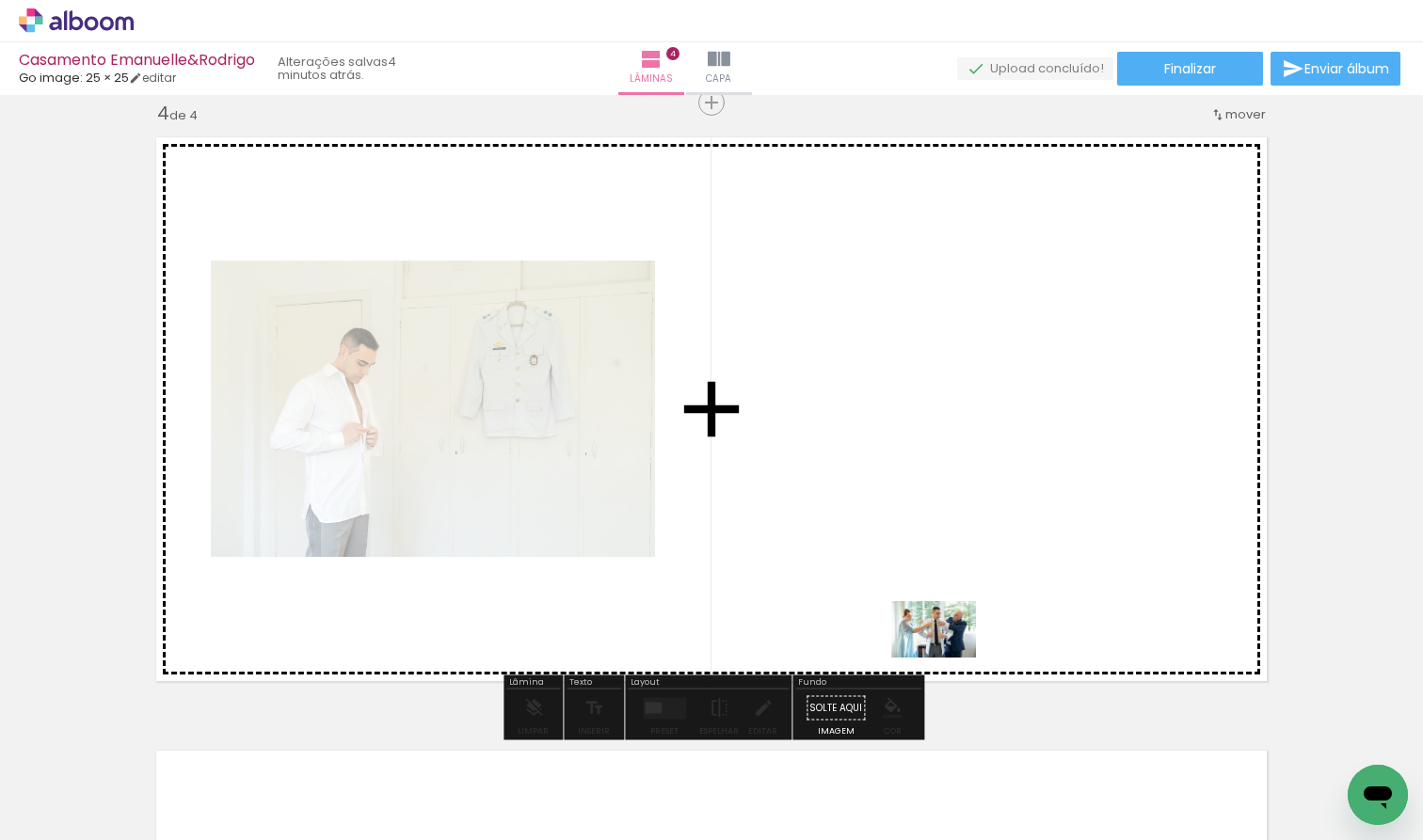 drag, startPoint x: 1034, startPoint y: 793, endPoint x: 948, endPoint y: 658, distance: 160.06561 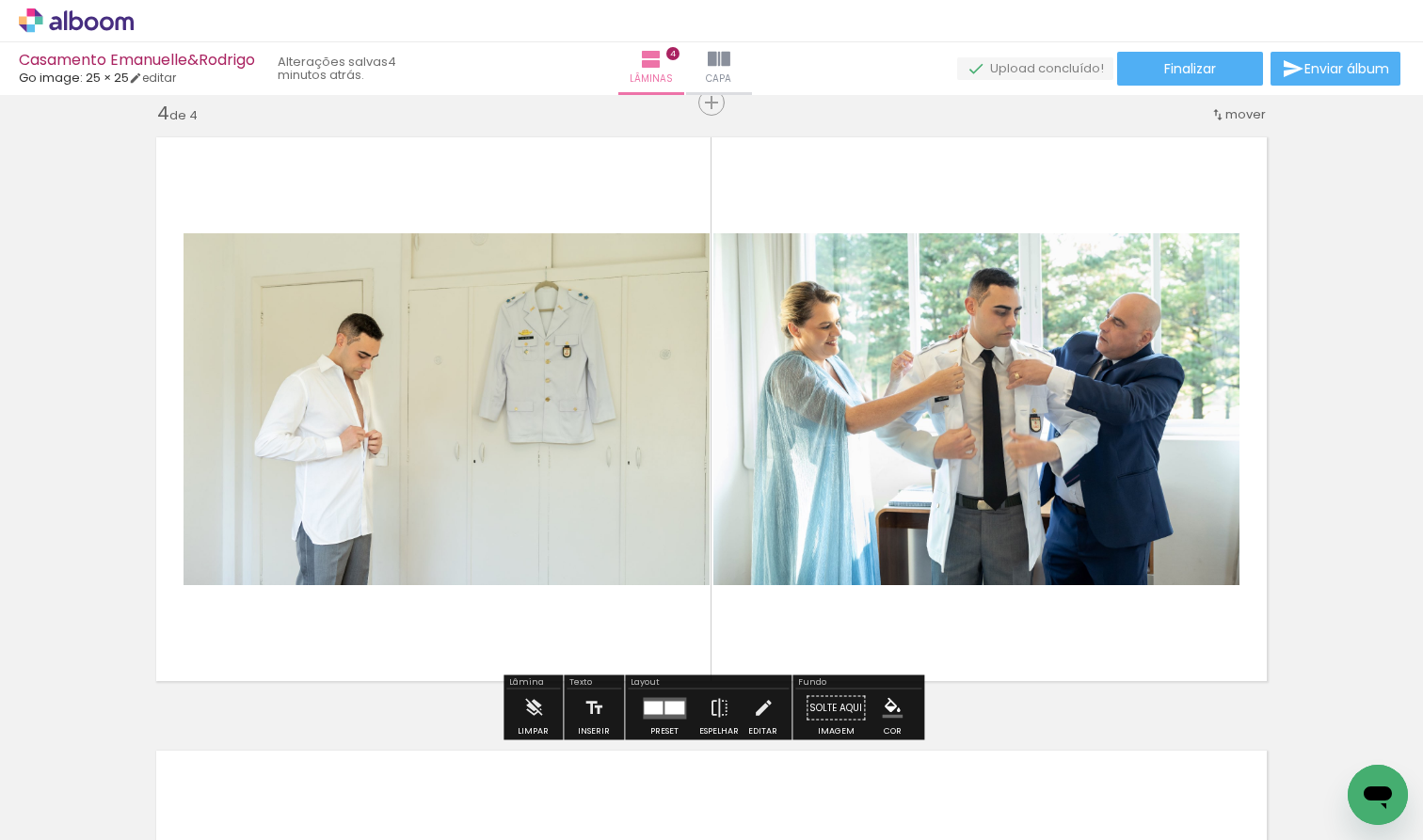 scroll, scrollTop: 0, scrollLeft: 2390, axis: horizontal 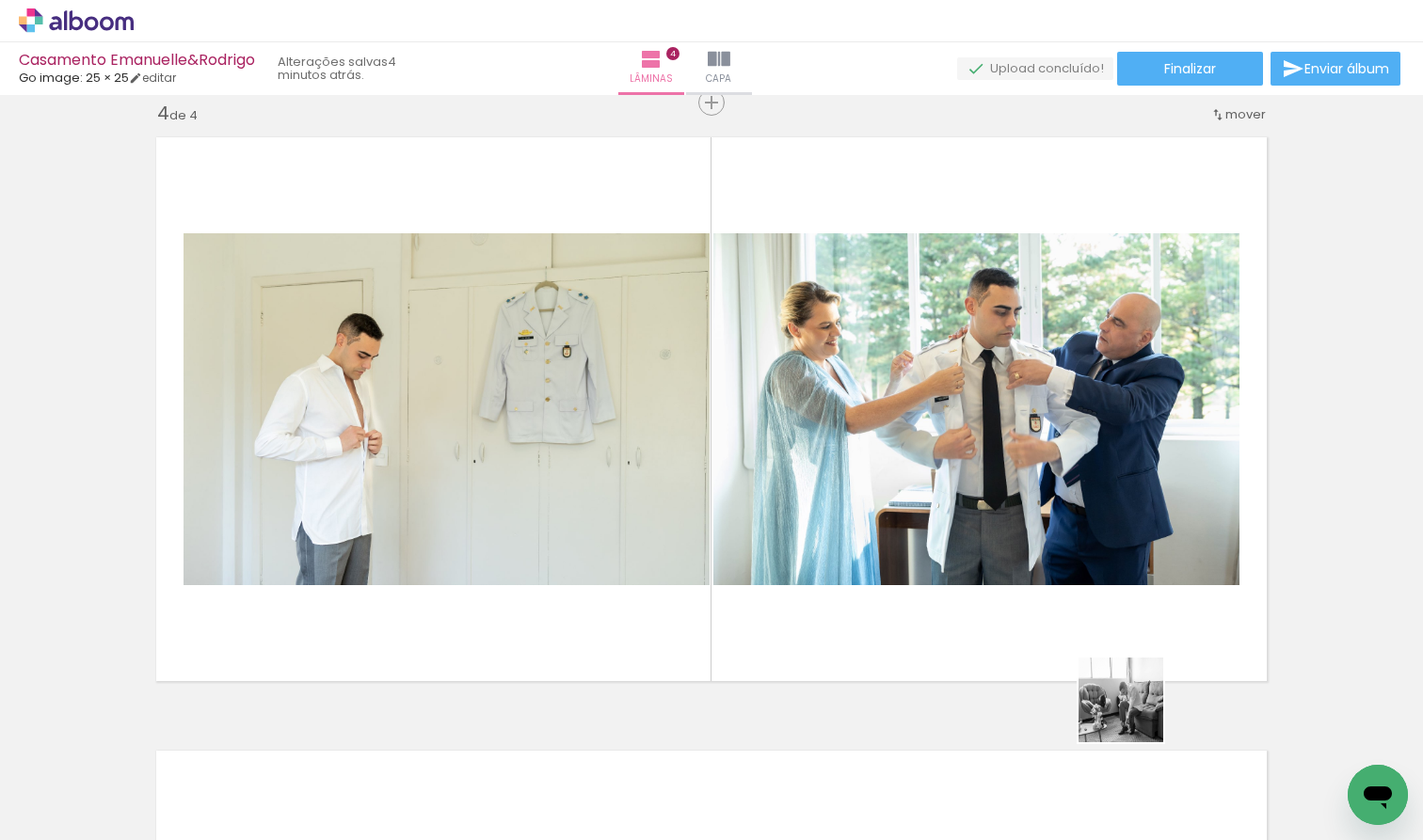 drag, startPoint x: 1189, startPoint y: 794, endPoint x: 1080, endPoint y: 608, distance: 215.5852 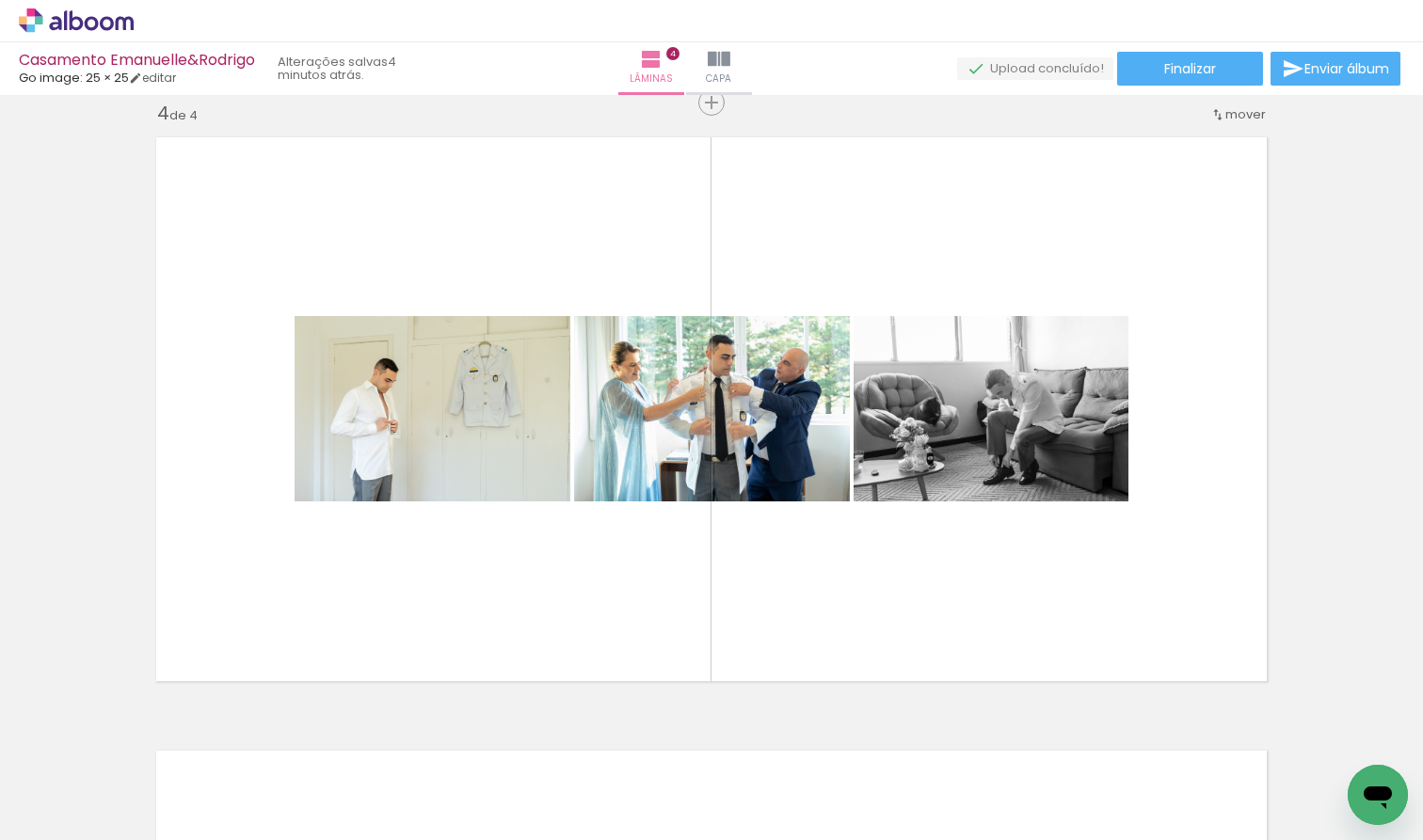 scroll, scrollTop: 0, scrollLeft: 3573, axis: horizontal 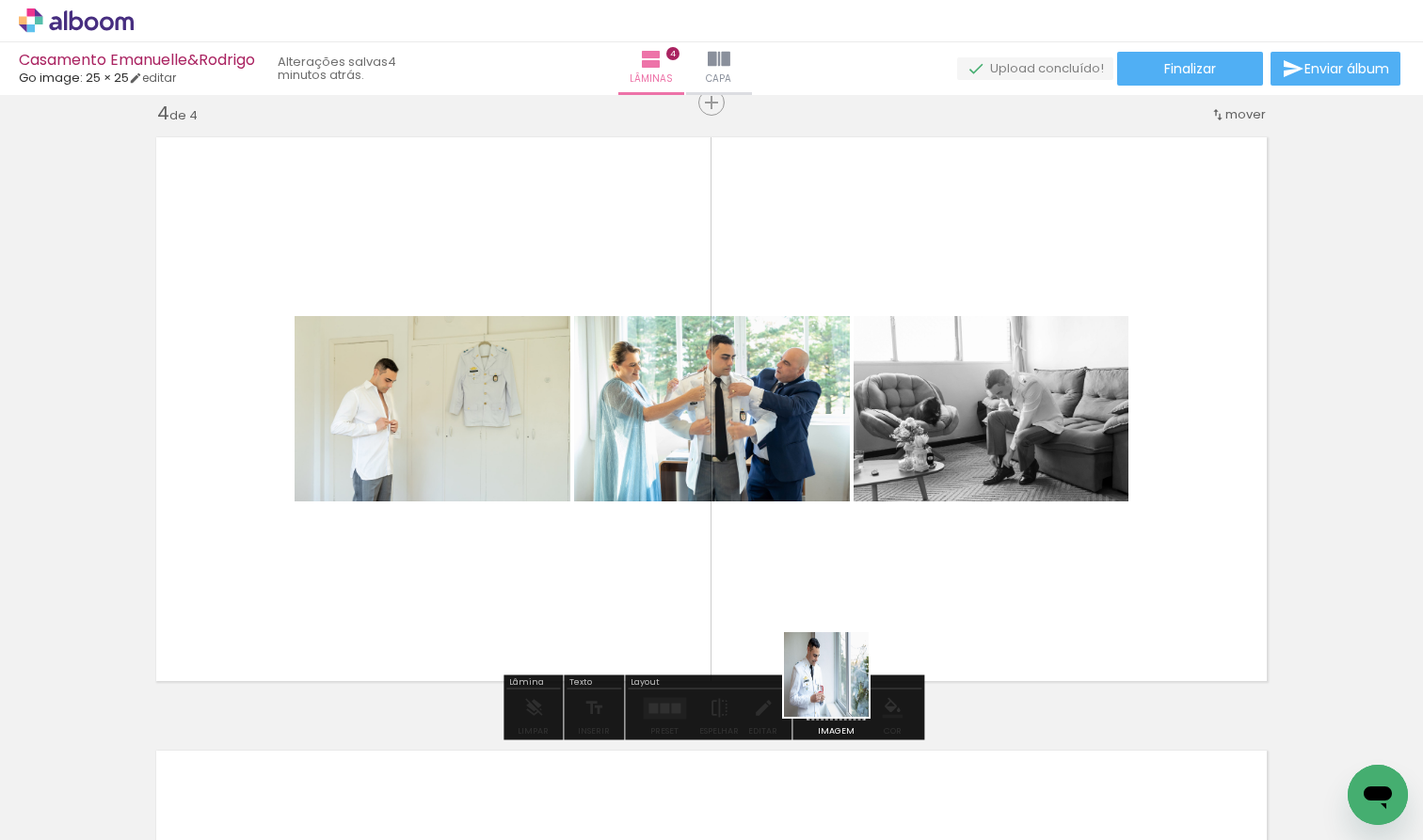 drag, startPoint x: 853, startPoint y: 786, endPoint x: 836, endPoint y: 619, distance: 167.86304 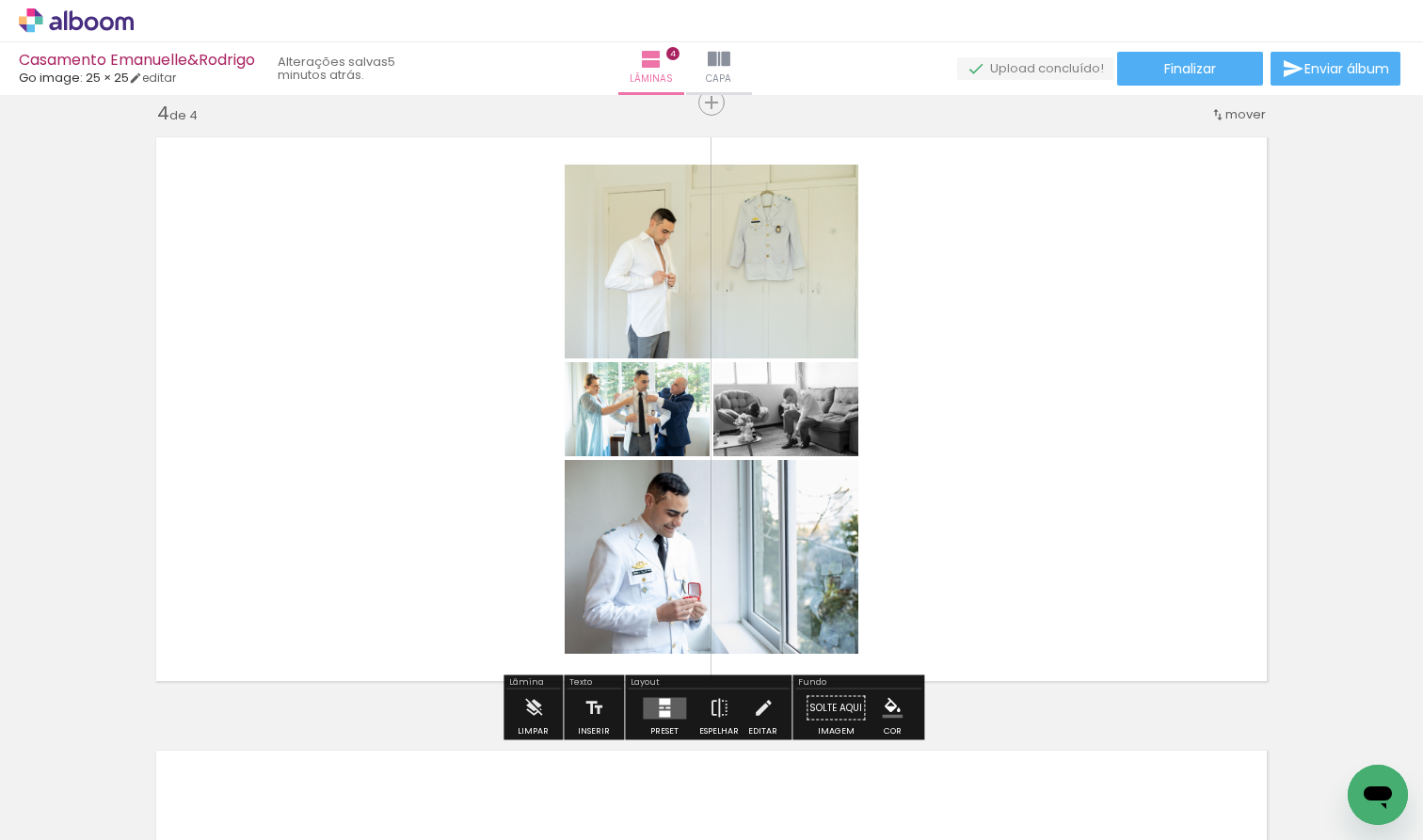 drag, startPoint x: 1057, startPoint y: 781, endPoint x: 1024, endPoint y: 615, distance: 169.24834 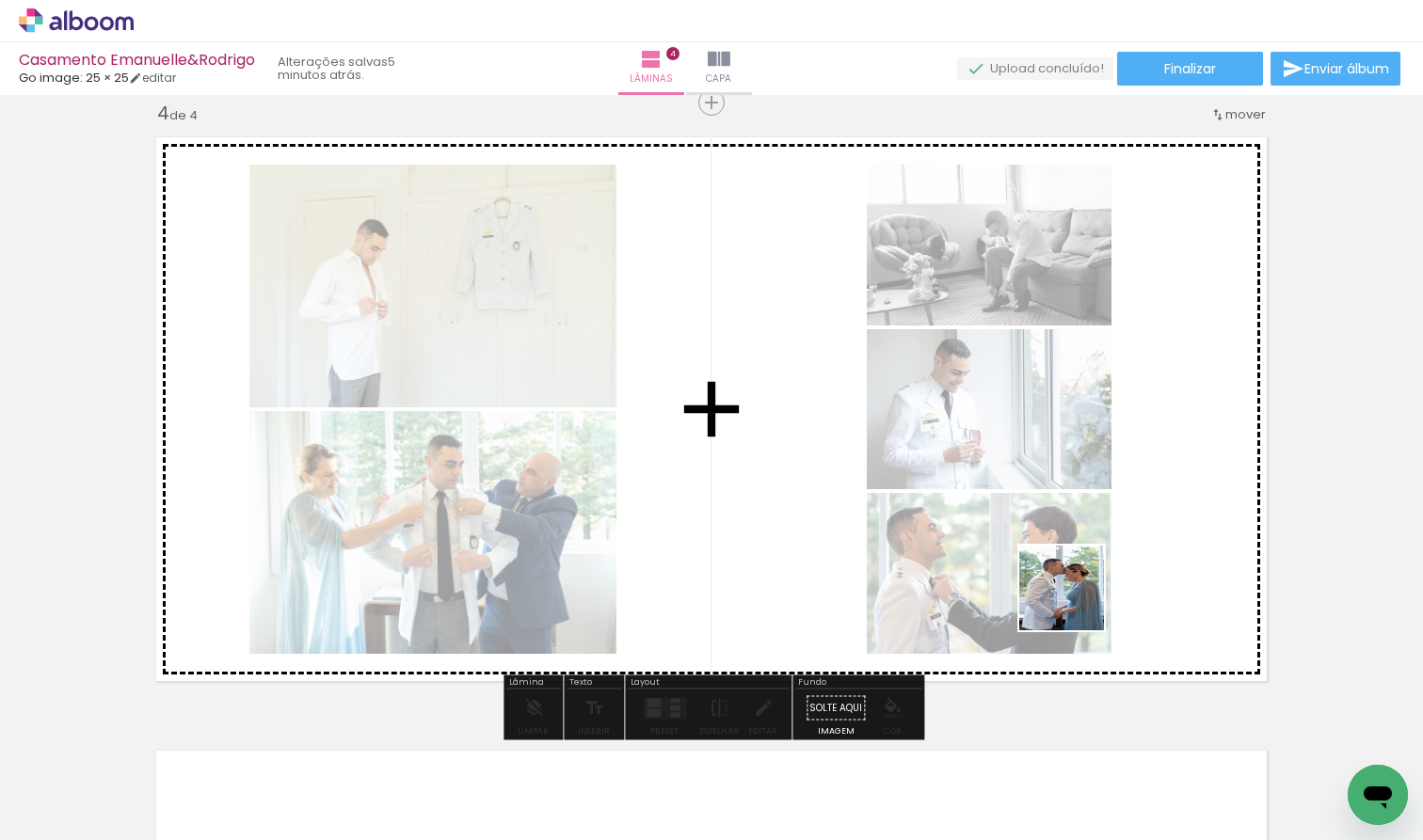 drag, startPoint x: 1161, startPoint y: 802, endPoint x: 1076, endPoint y: 602, distance: 217.3131 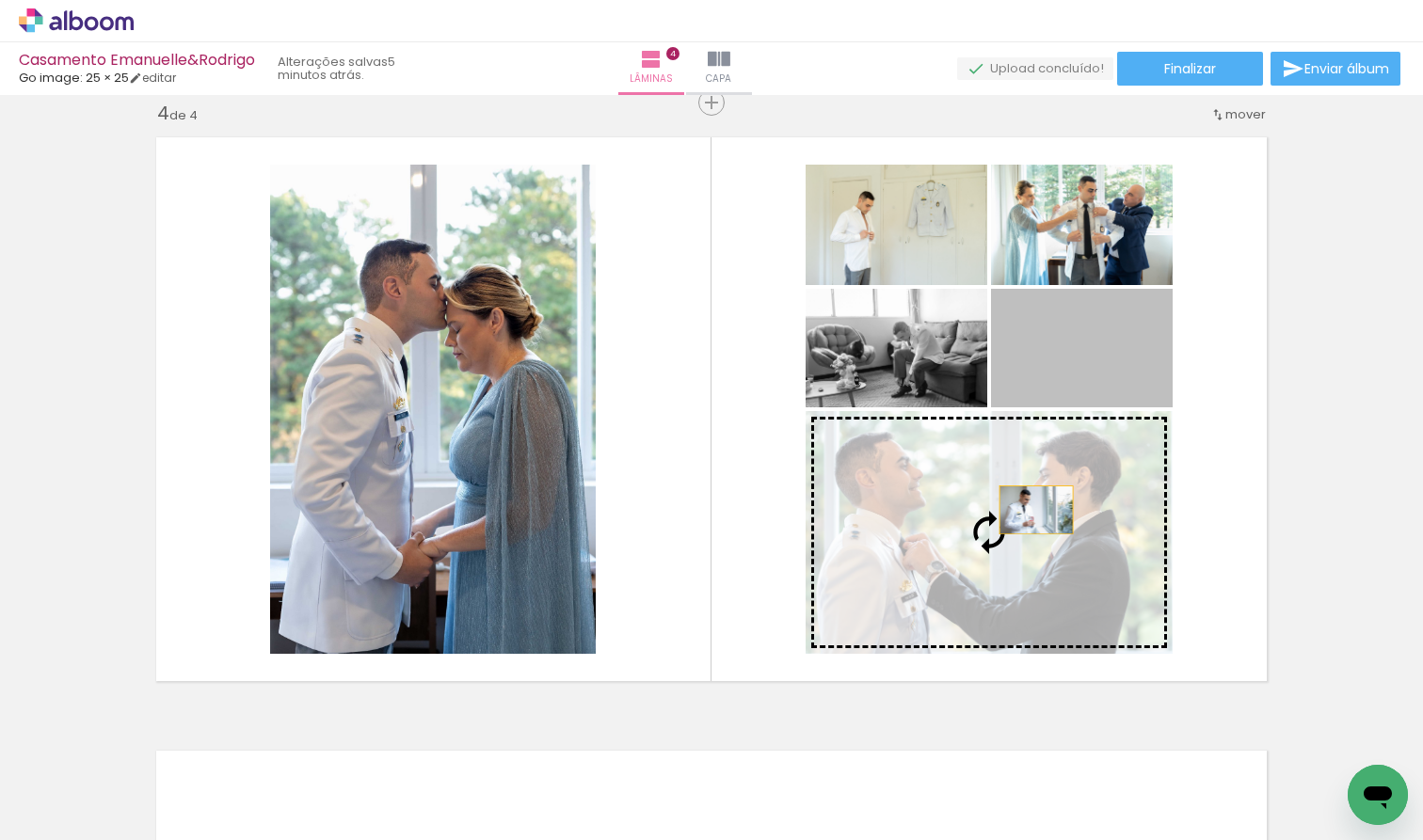 drag, startPoint x: 1097, startPoint y: 364, endPoint x: 1007, endPoint y: 583, distance: 236.77204 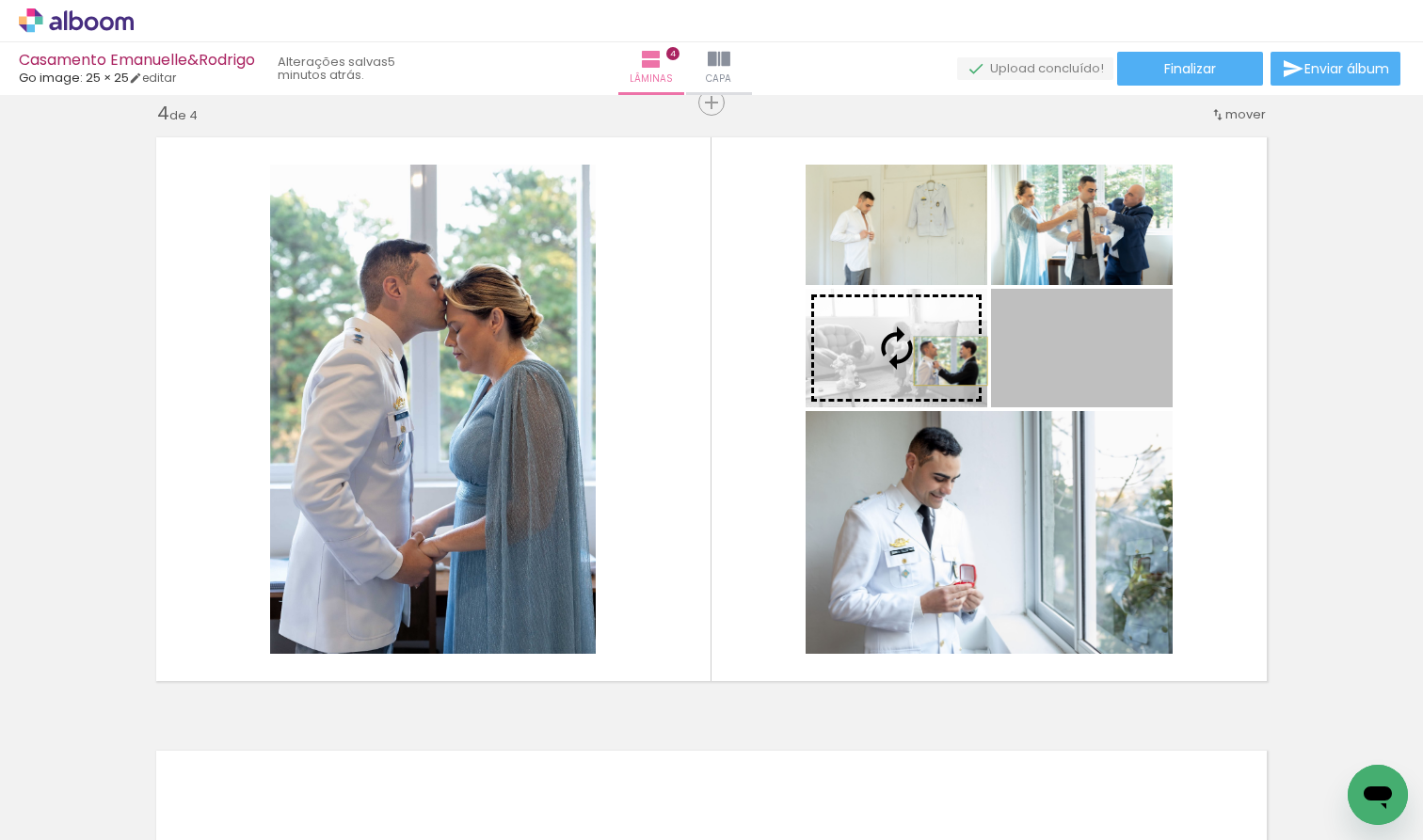 drag, startPoint x: 1094, startPoint y: 375, endPoint x: 951, endPoint y: 361, distance: 143.68368 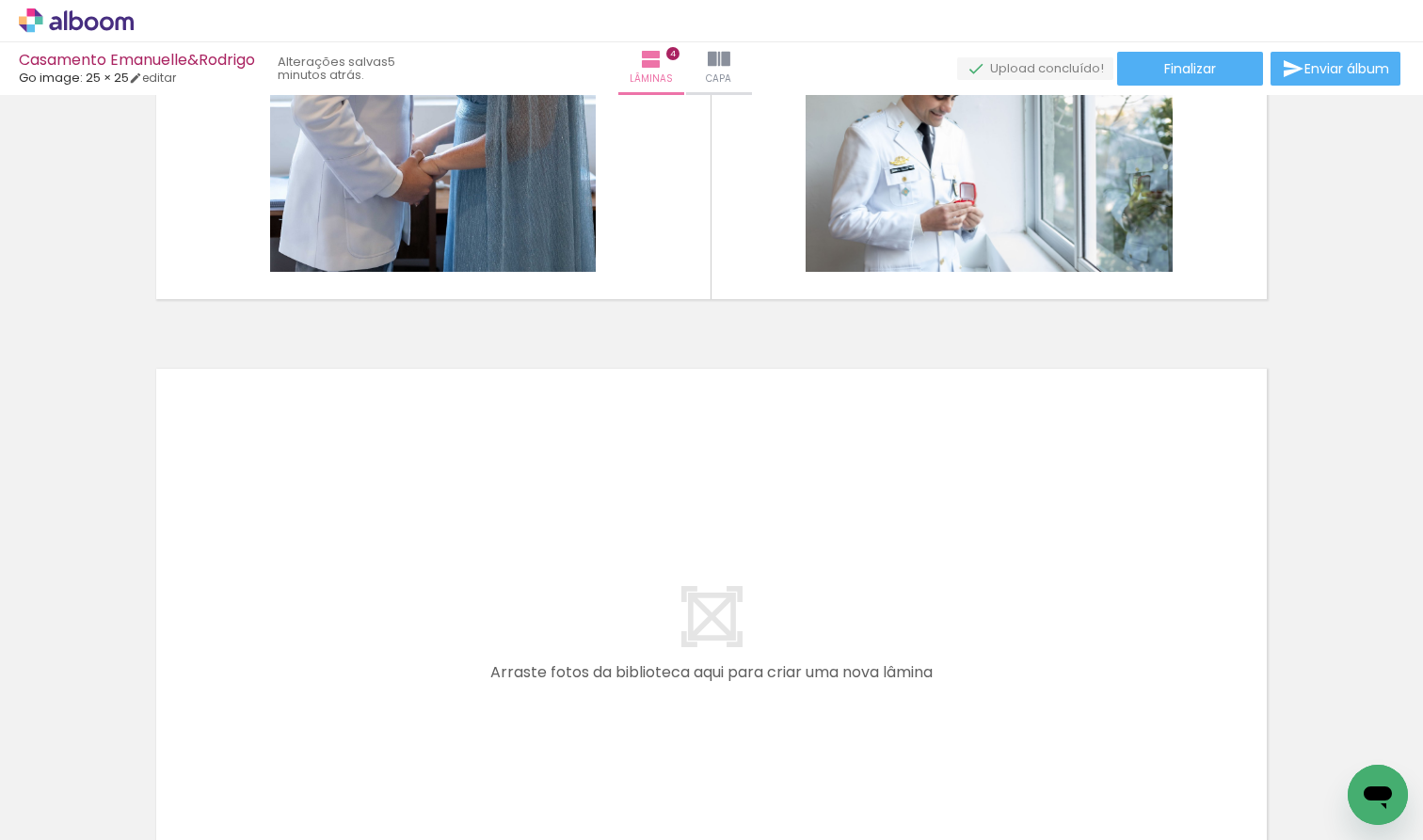 scroll, scrollTop: 2311, scrollLeft: 0, axis: vertical 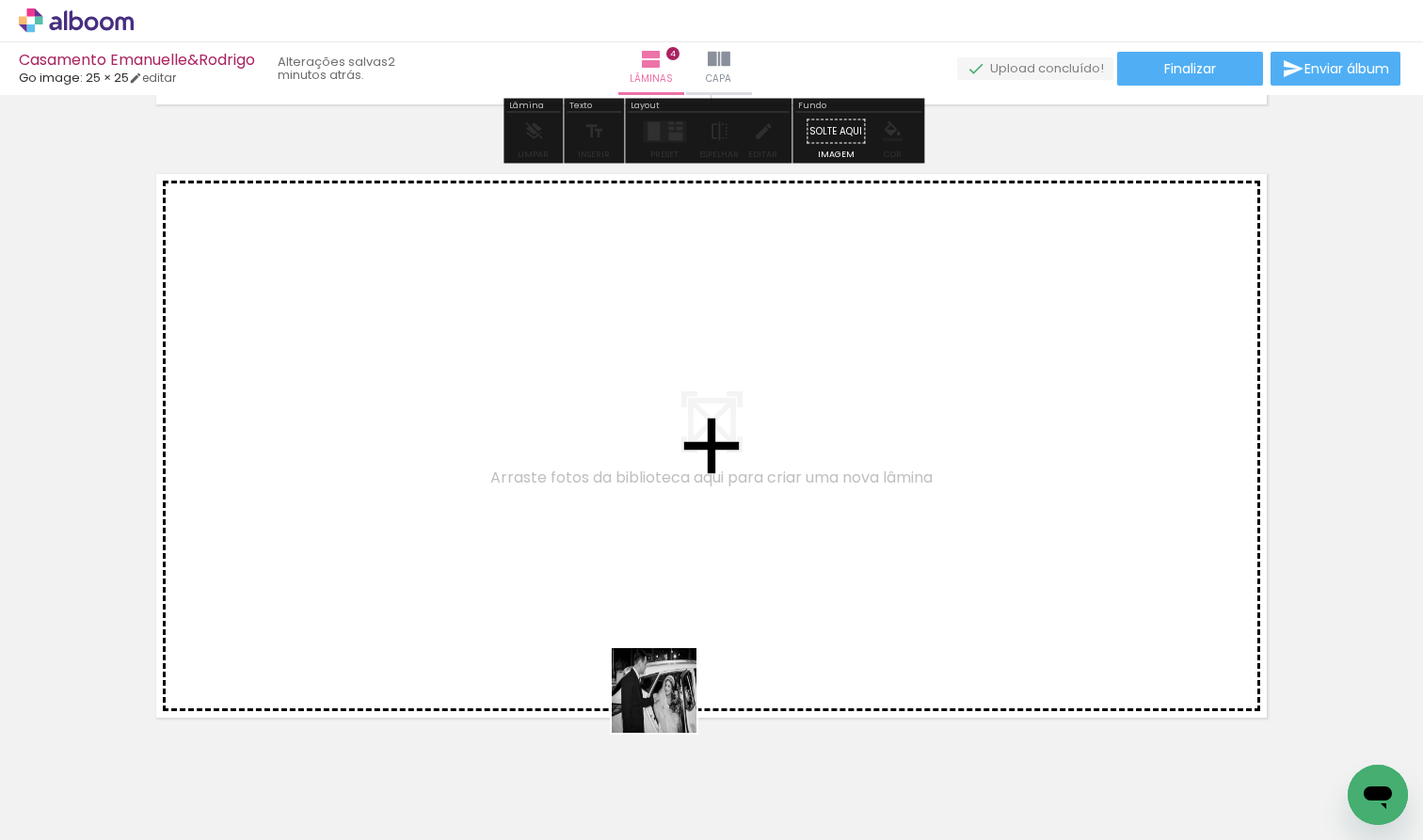drag, startPoint x: 673, startPoint y: 793, endPoint x: 763, endPoint y: 785, distance: 90.35486 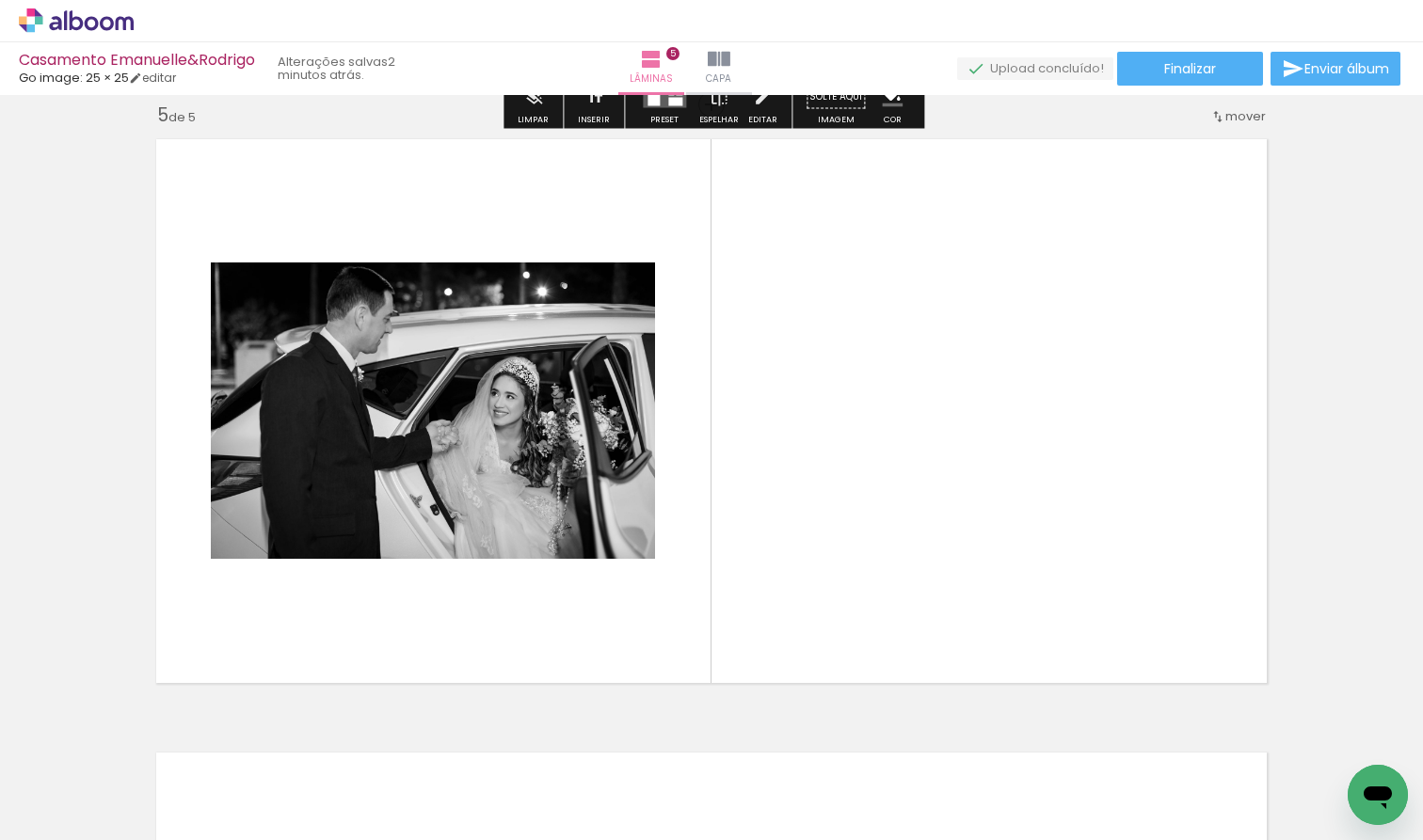 scroll, scrollTop: 2477, scrollLeft: 0, axis: vertical 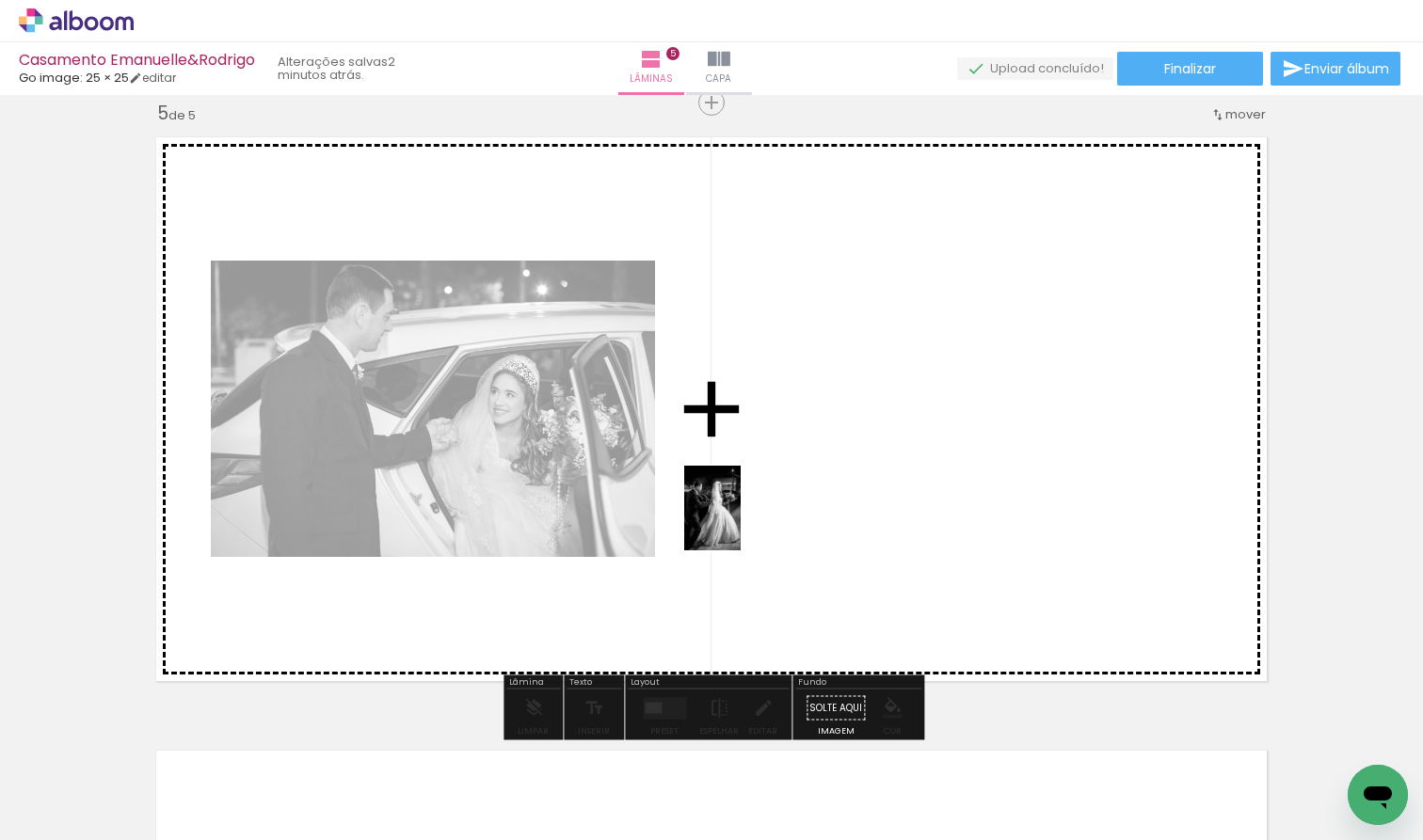 drag, startPoint x: 760, startPoint y: 790, endPoint x: 741, endPoint y: 522, distance: 268.67266 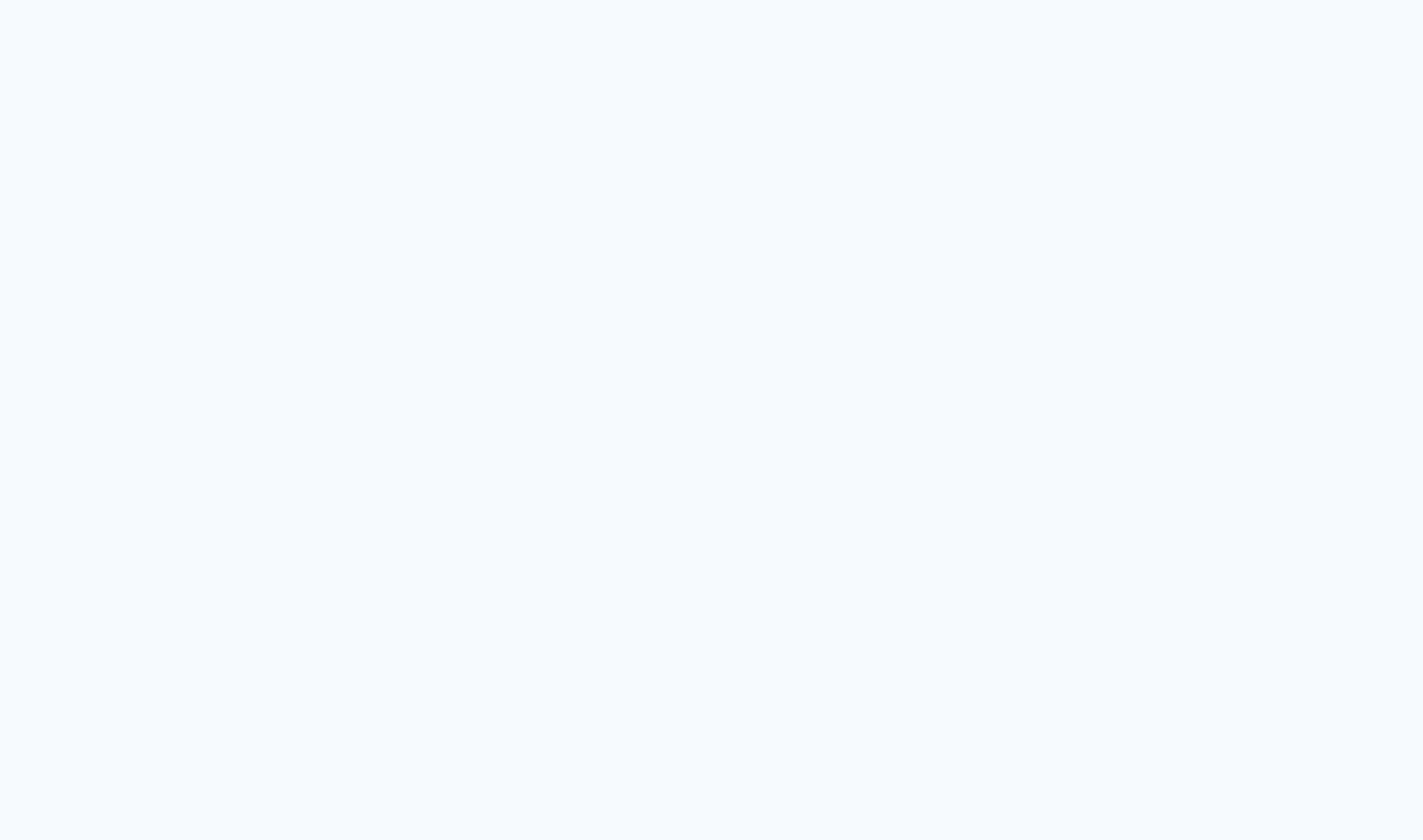 scroll, scrollTop: 0, scrollLeft: 0, axis: both 